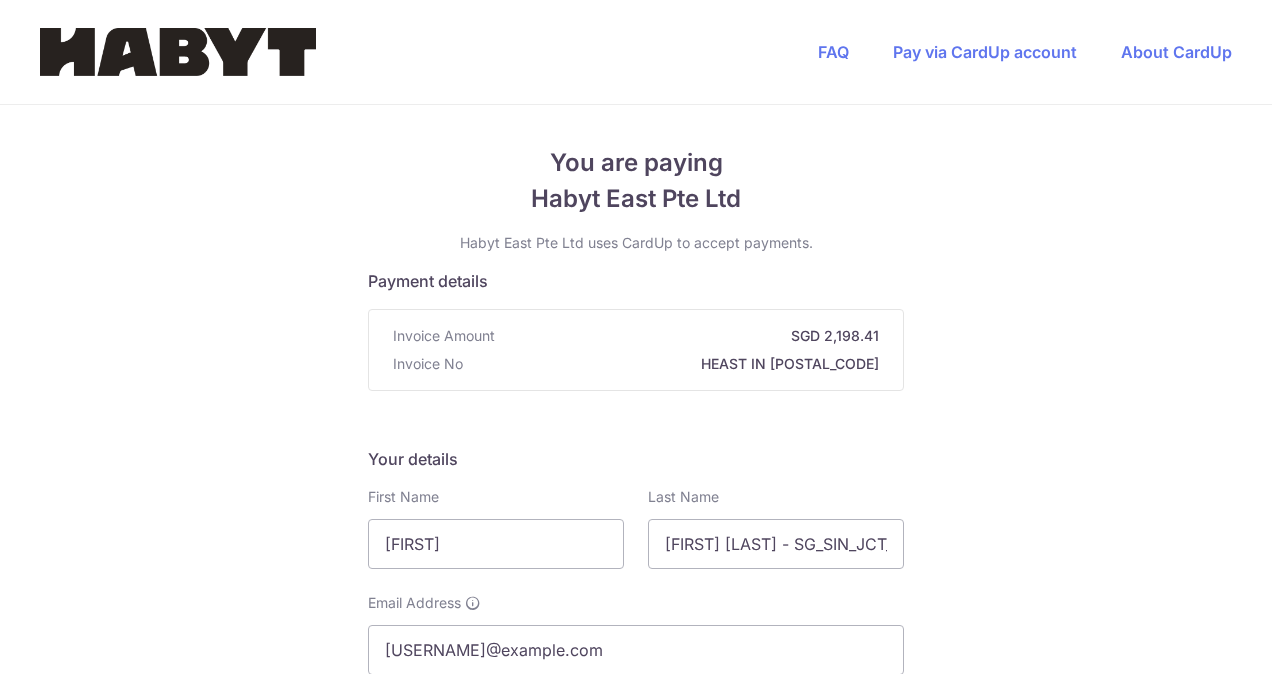 scroll, scrollTop: 0, scrollLeft: 0, axis: both 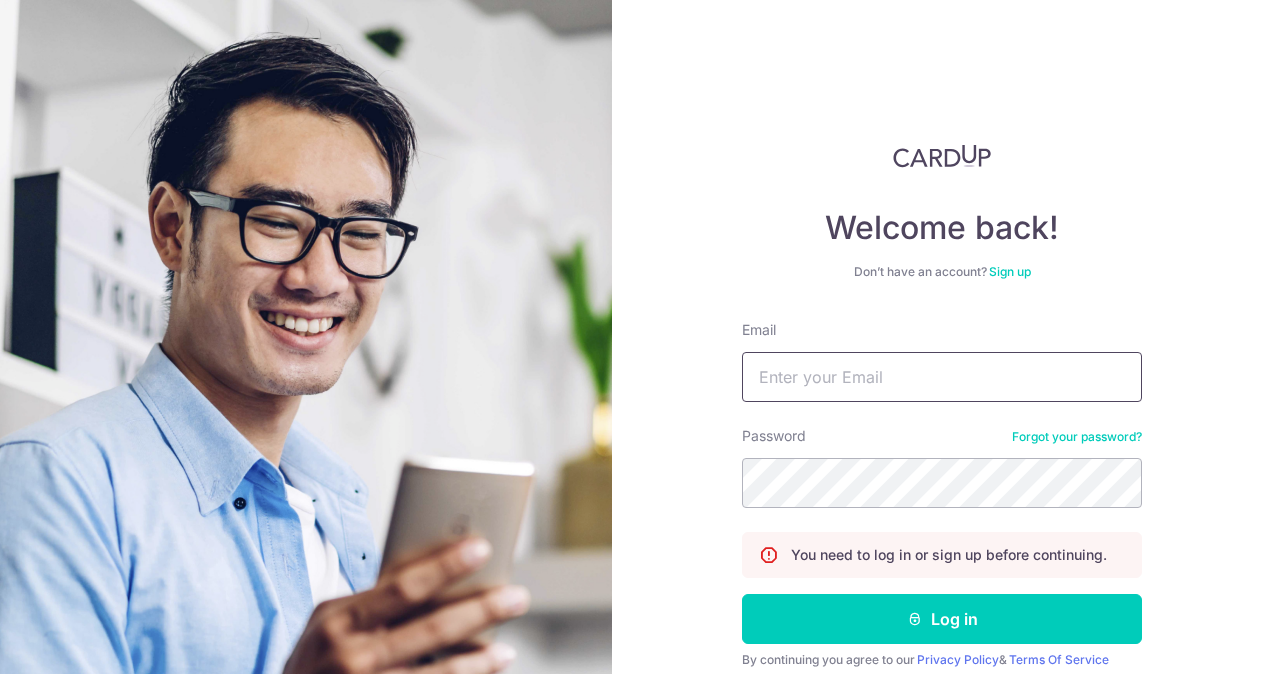 click on "Email" at bounding box center (942, 377) 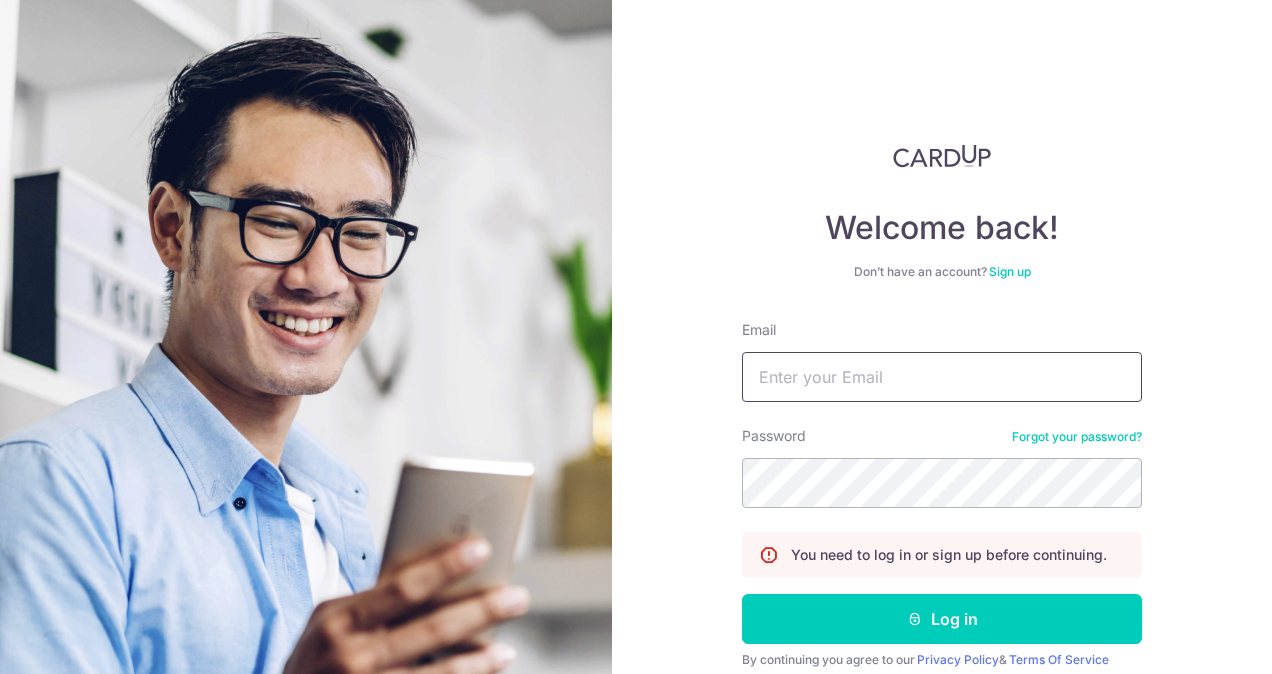type on "[EMAIL]" 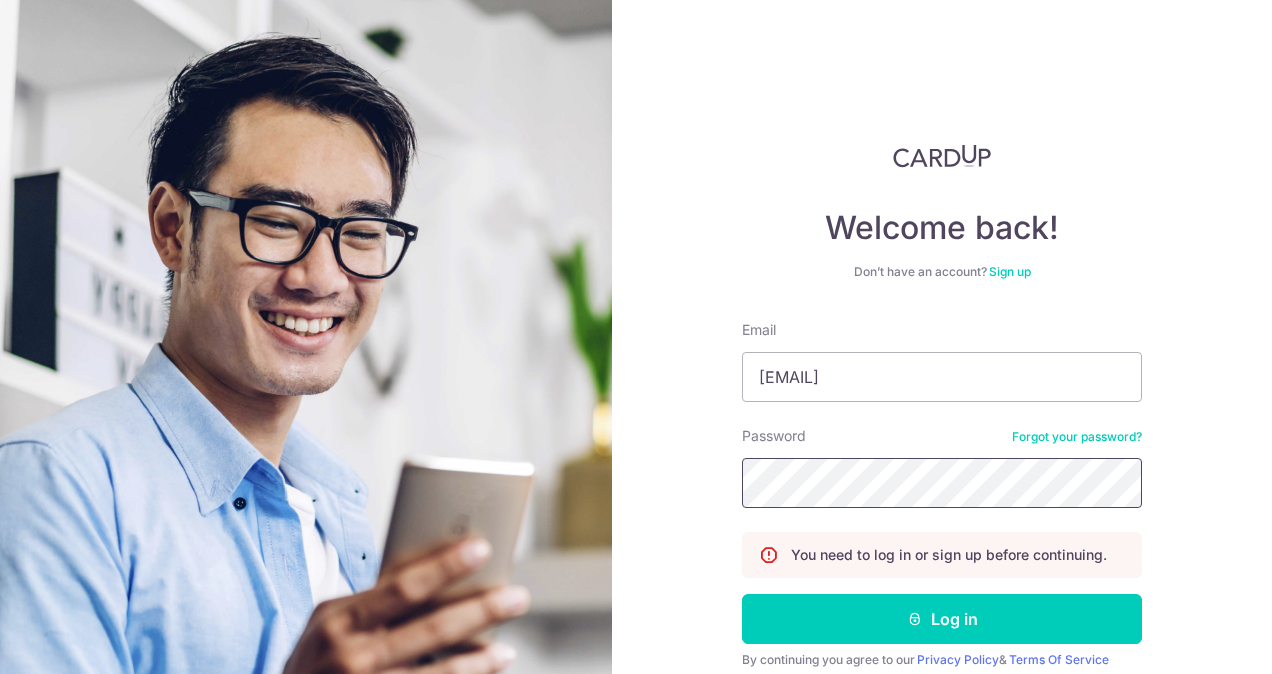 click on "Log in" at bounding box center (942, 619) 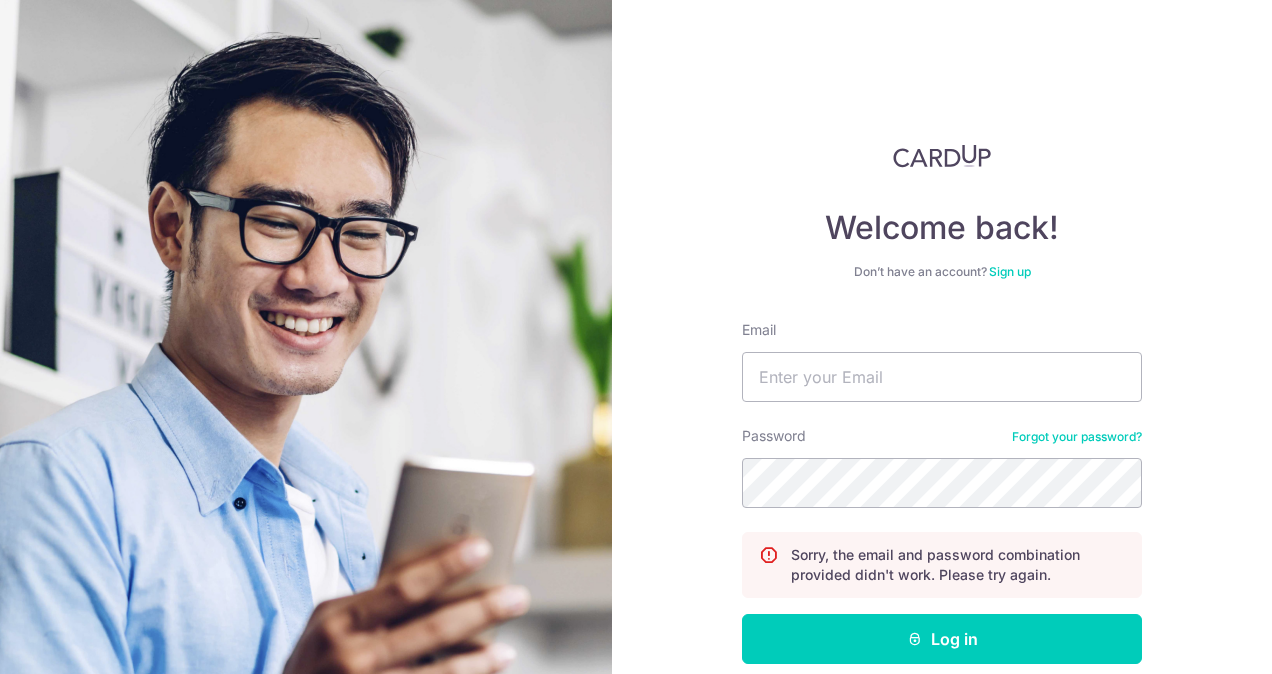 scroll, scrollTop: 0, scrollLeft: 0, axis: both 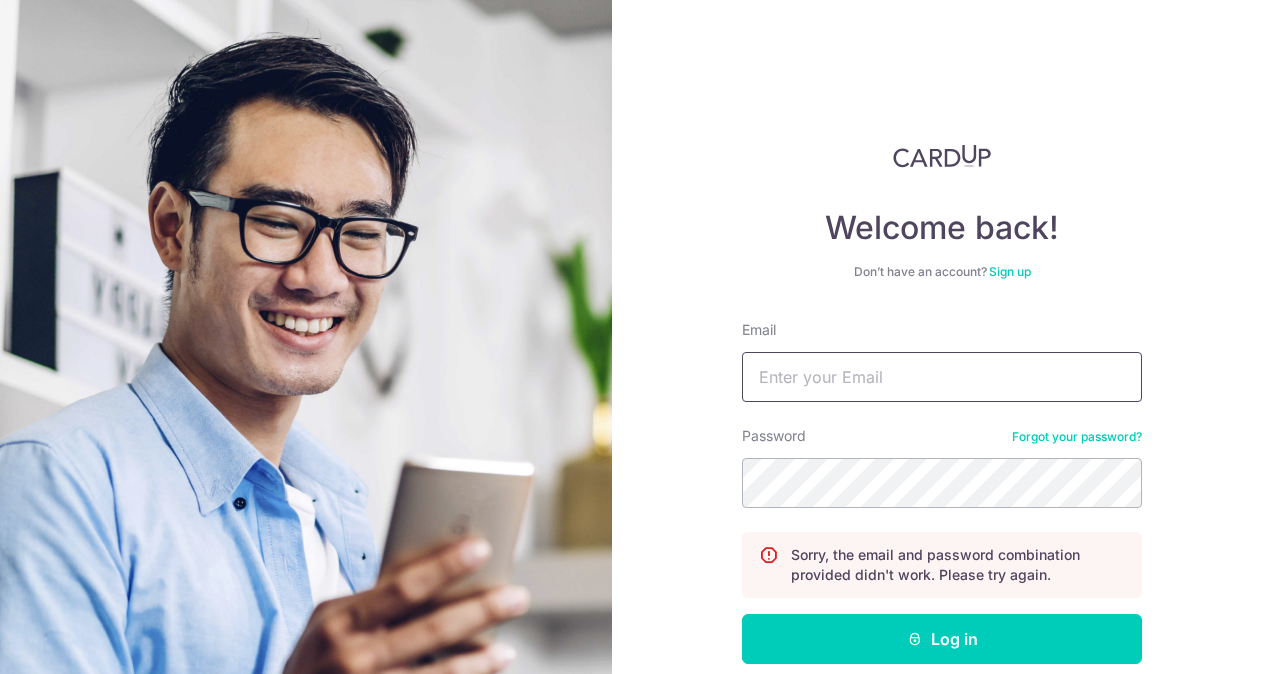 click on "Email" at bounding box center [942, 377] 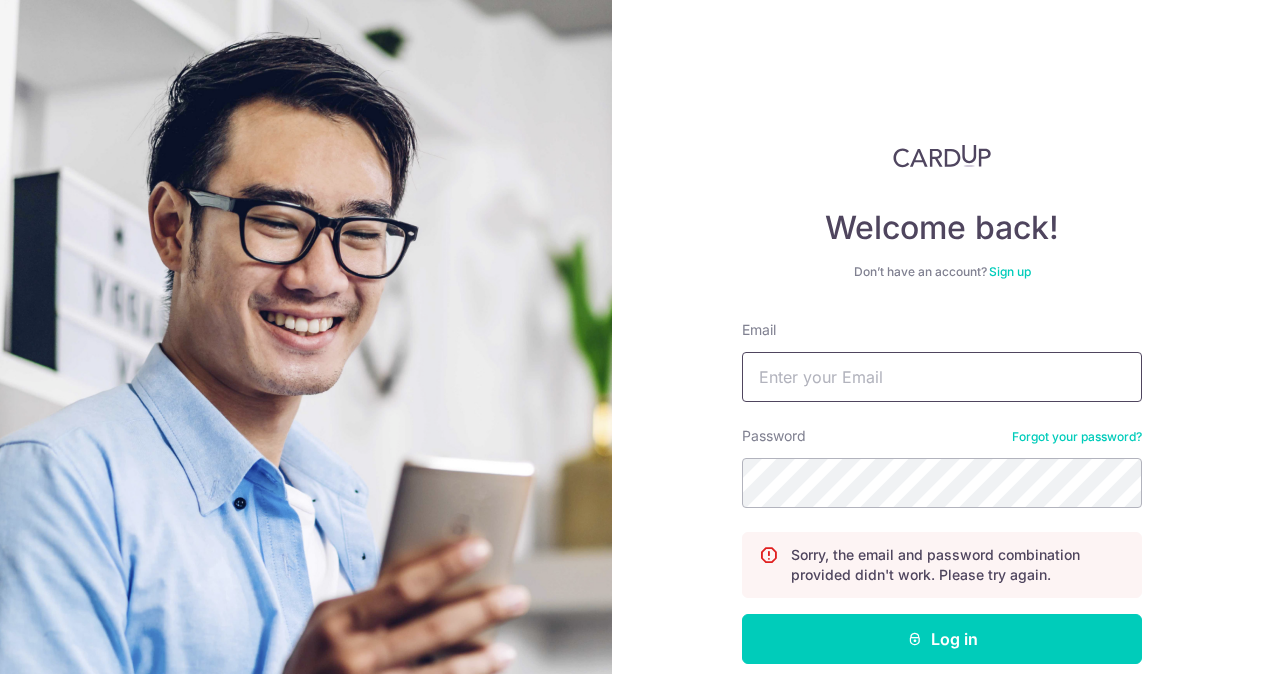 type on "[EMAIL]" 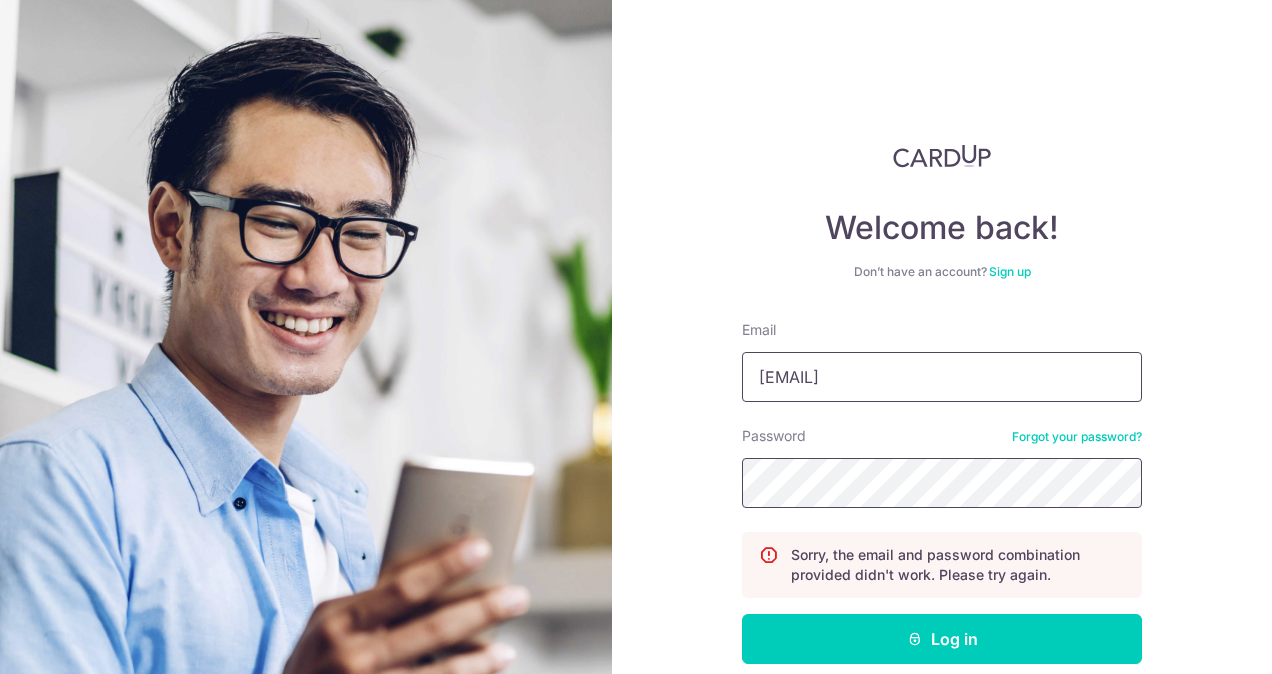 click on "Log in" at bounding box center (942, 639) 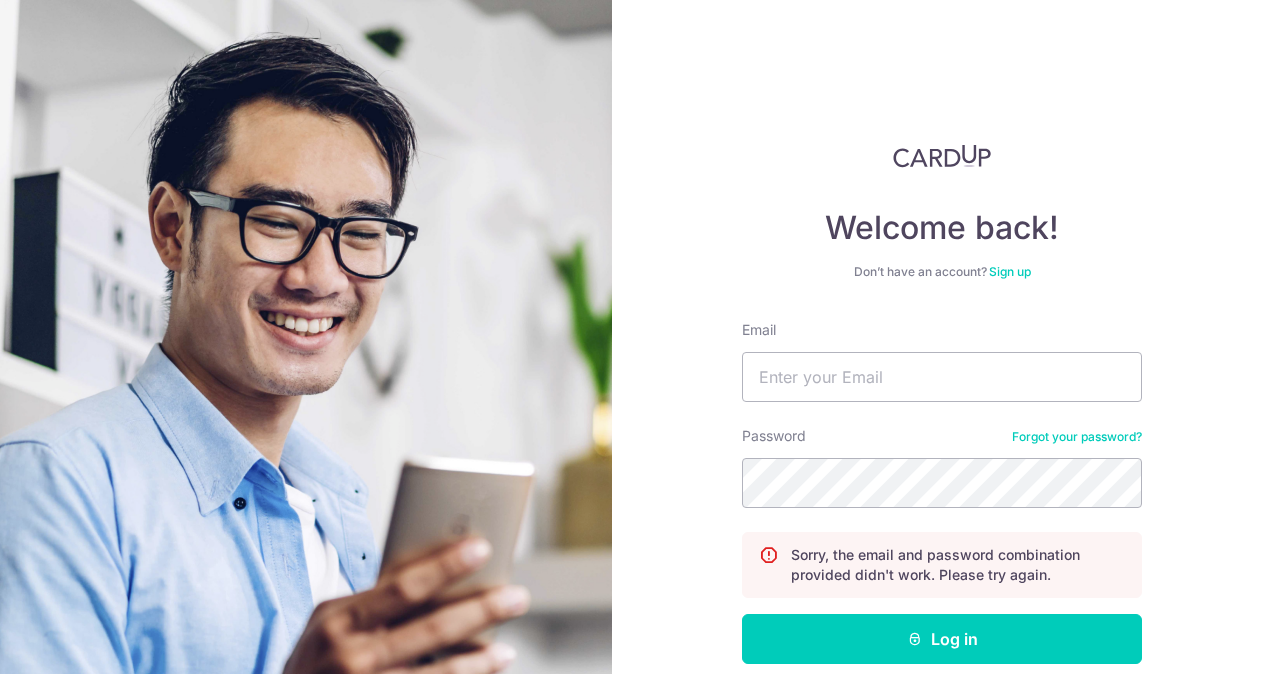 scroll, scrollTop: 0, scrollLeft: 0, axis: both 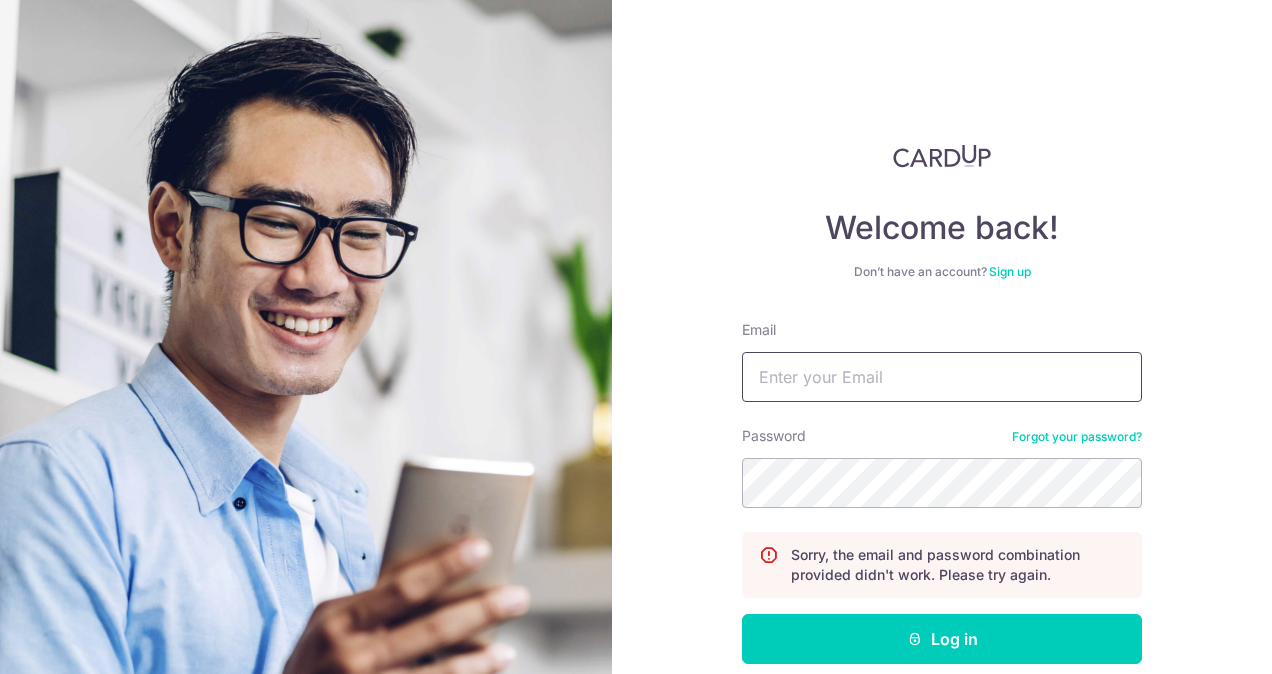 click on "Email" at bounding box center (942, 377) 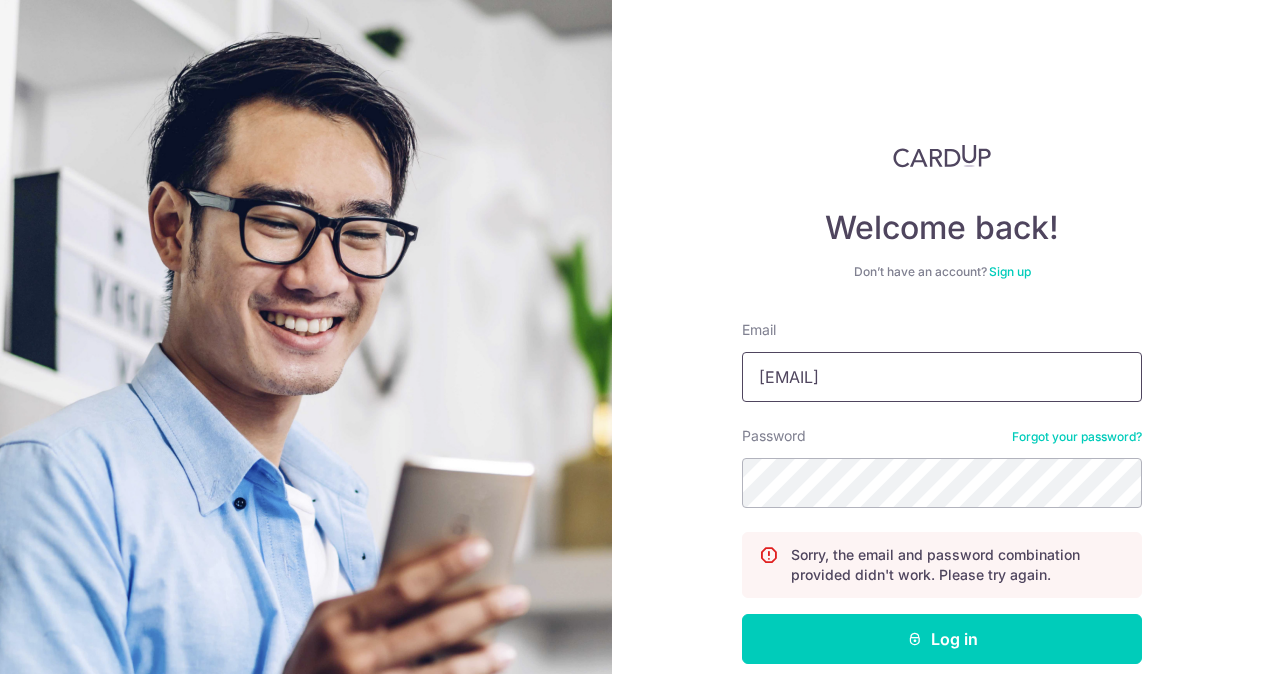 click on "wendy_dougal@hotmail.com" at bounding box center [942, 377] 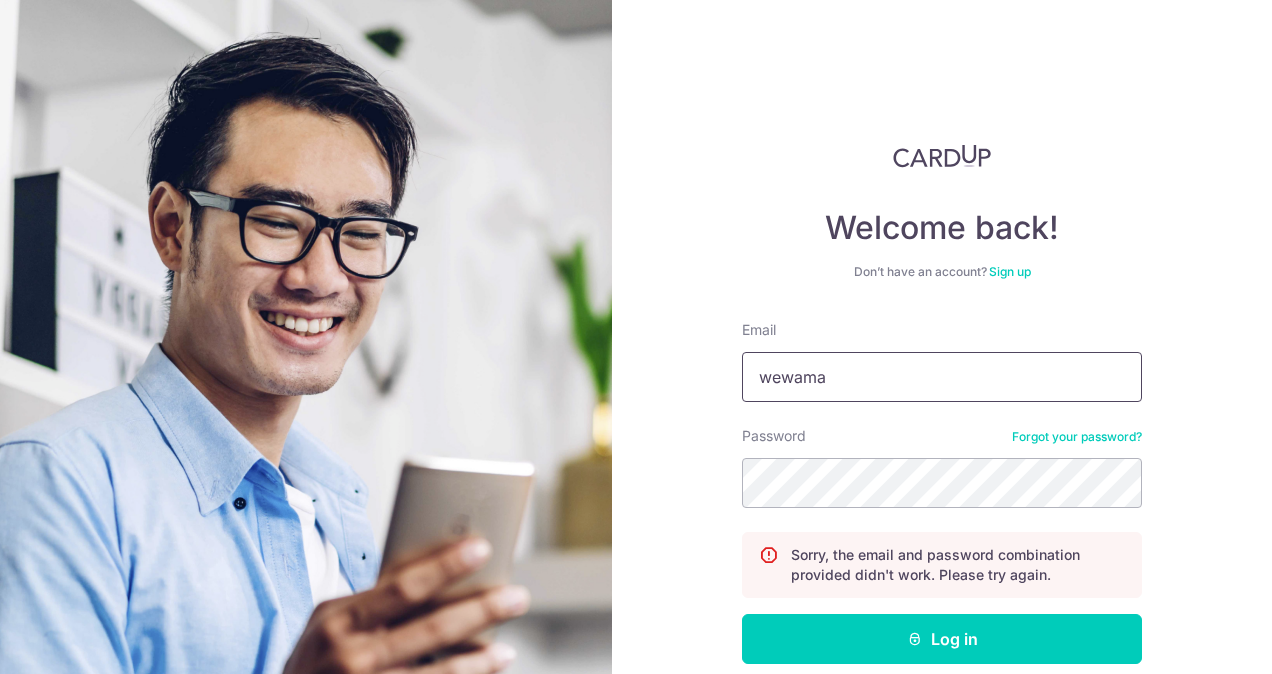 type on "wewama@gmail.com" 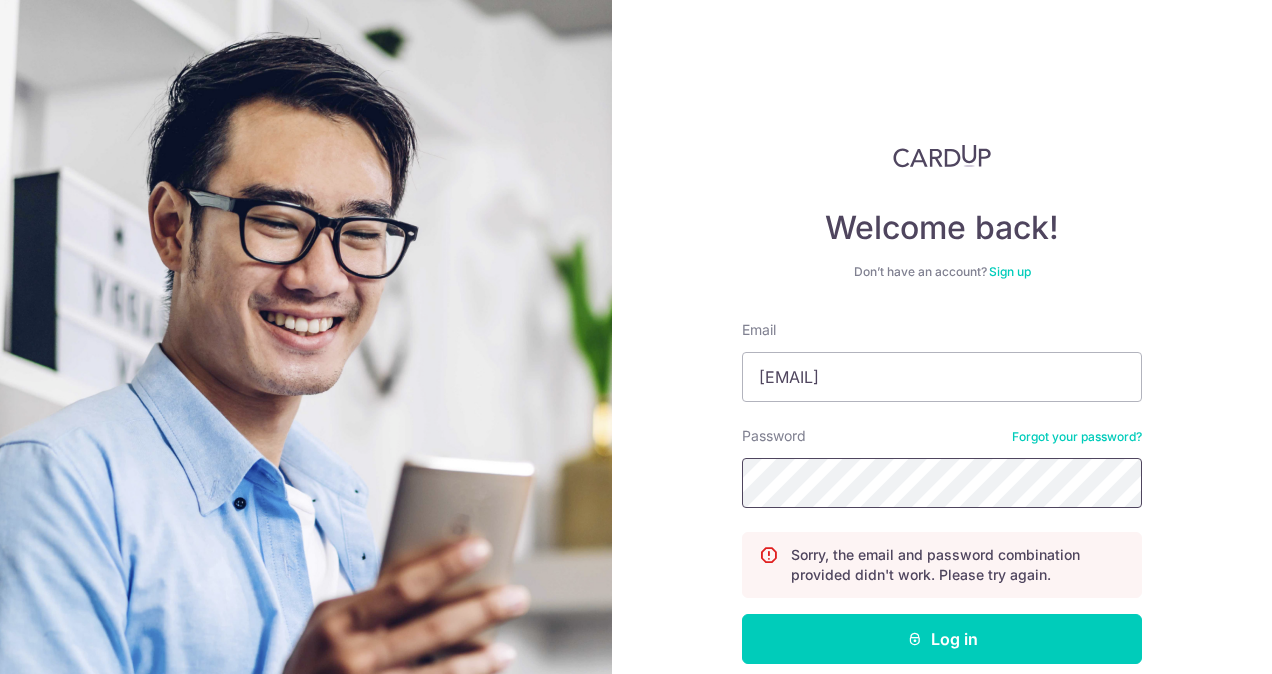 scroll, scrollTop: 100, scrollLeft: 0, axis: vertical 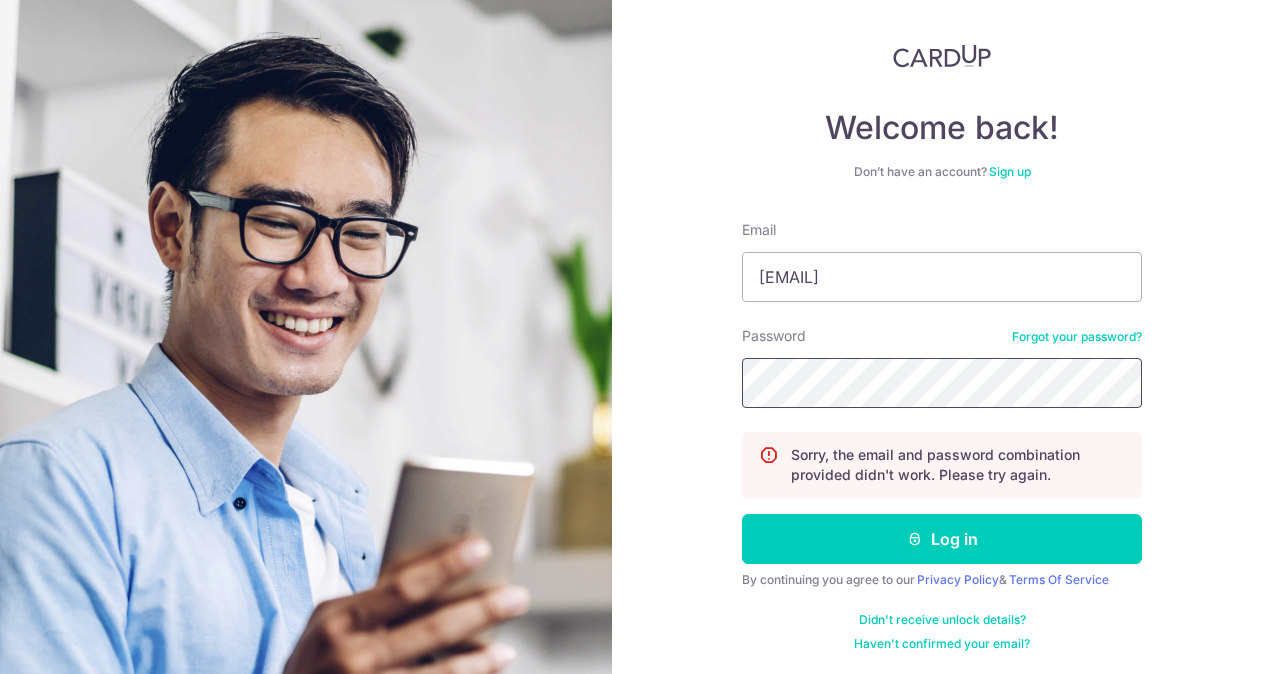 click on "Log in" at bounding box center (942, 539) 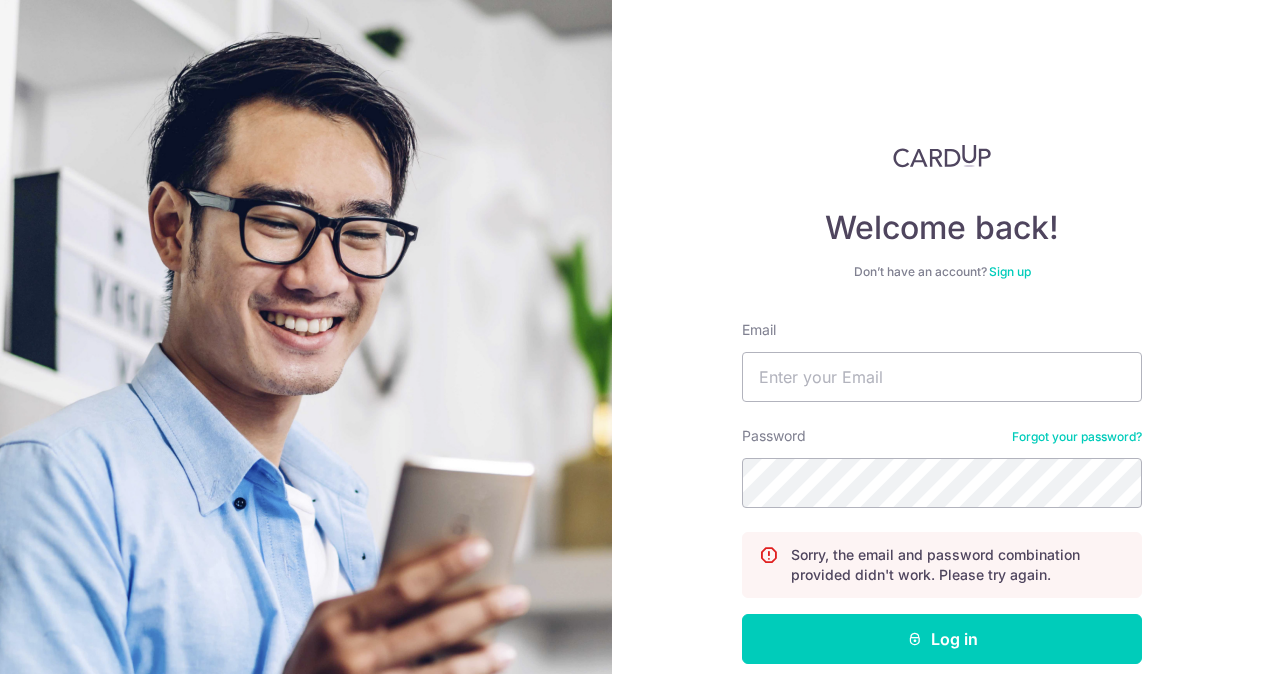 scroll, scrollTop: 0, scrollLeft: 0, axis: both 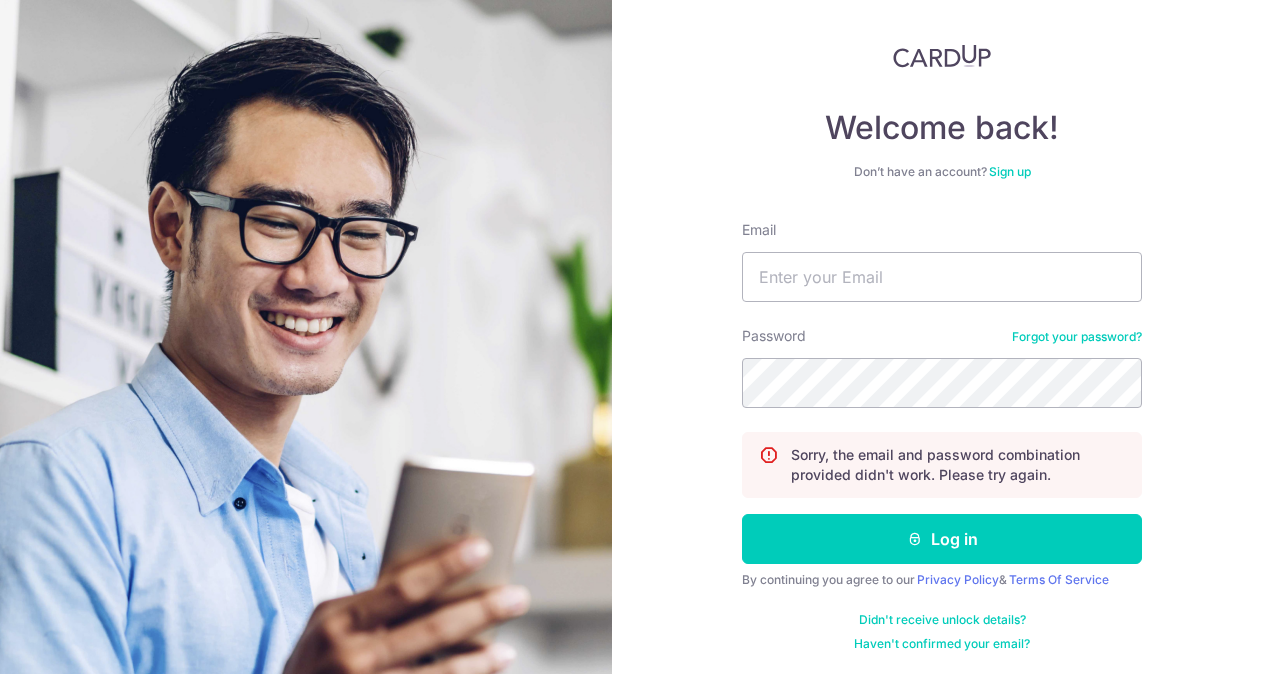 drag, startPoint x: 811, startPoint y: 274, endPoint x: 785, endPoint y: 308, distance: 42.80187 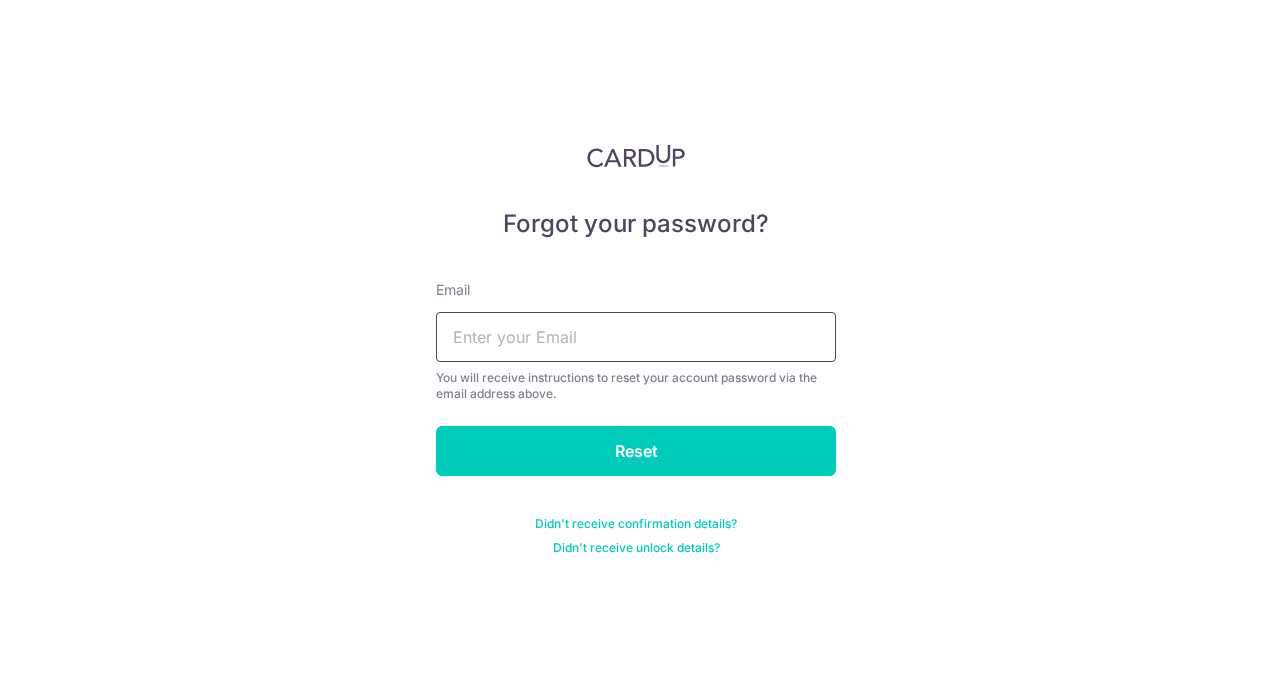 drag, startPoint x: 679, startPoint y: 334, endPoint x: 575, endPoint y: 346, distance: 104.69002 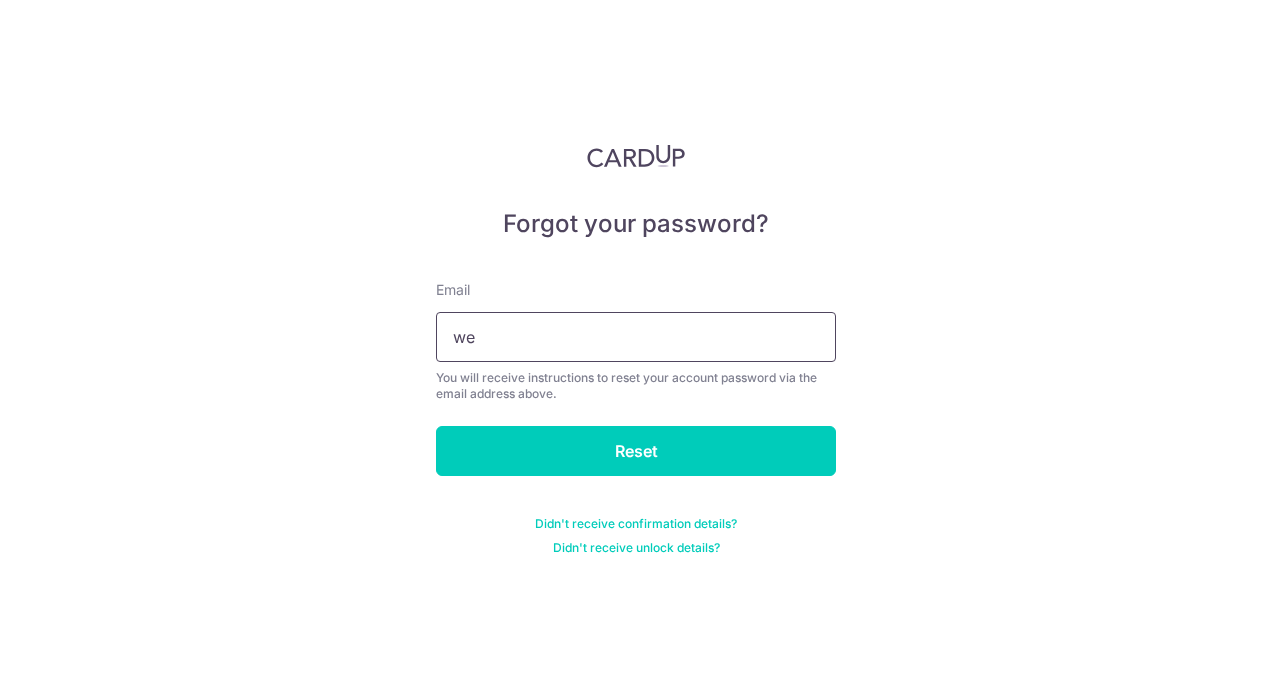 type on "wewama@gmail.com" 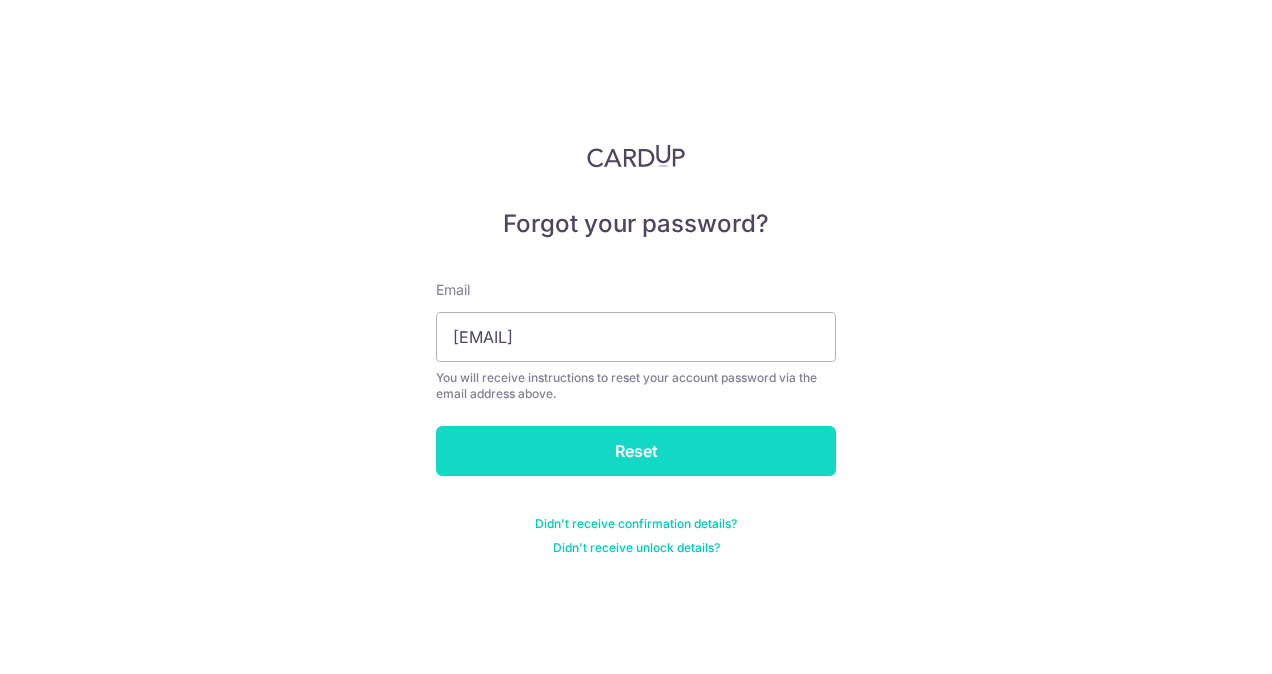 click on "Reset" at bounding box center (636, 451) 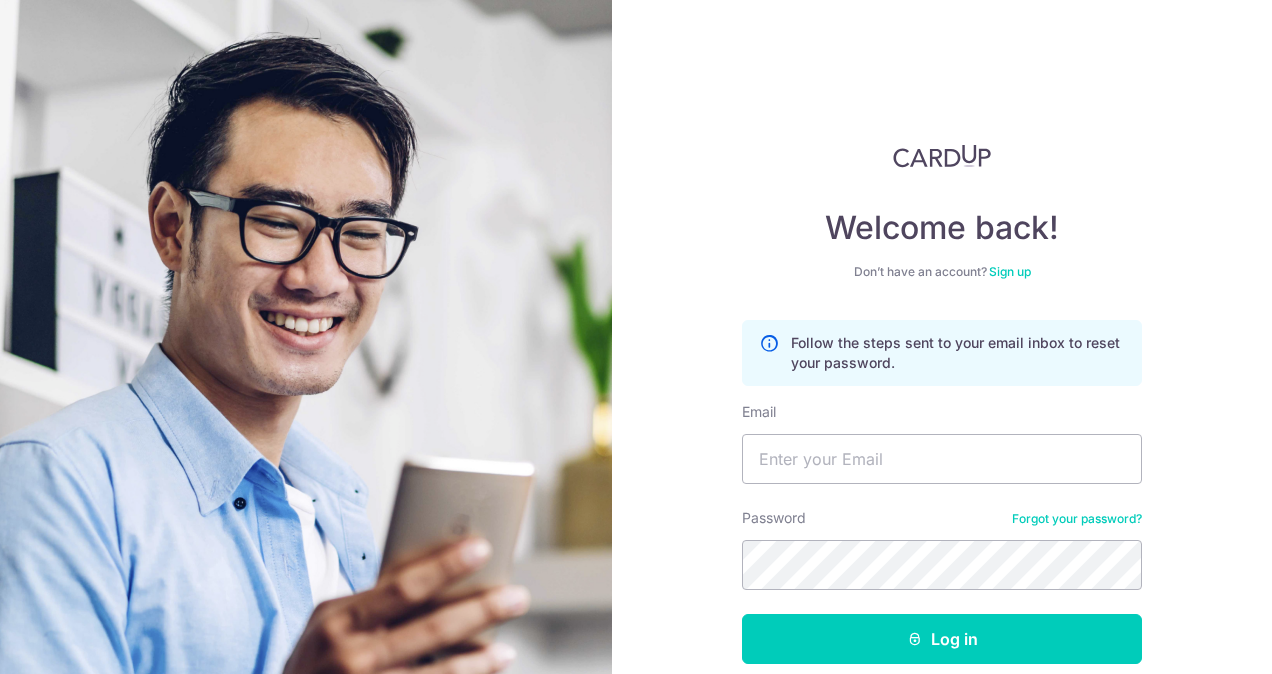scroll, scrollTop: 0, scrollLeft: 0, axis: both 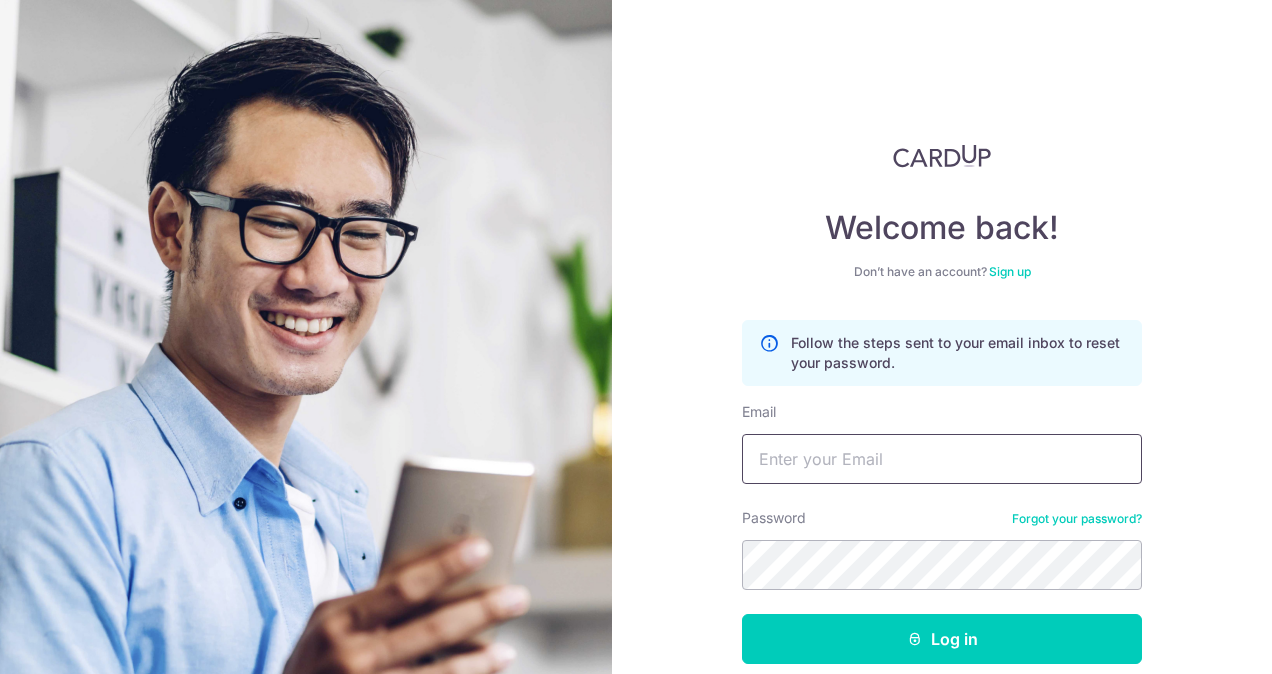 click on "Email" at bounding box center [942, 459] 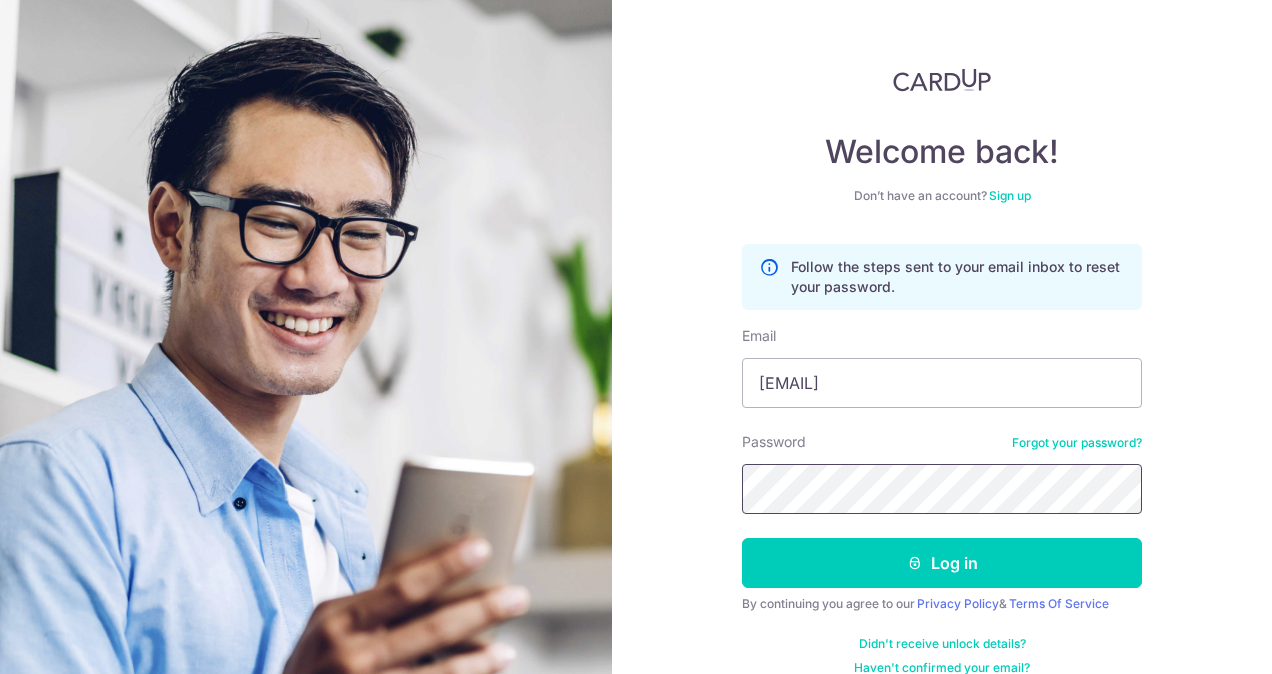 scroll, scrollTop: 80, scrollLeft: 0, axis: vertical 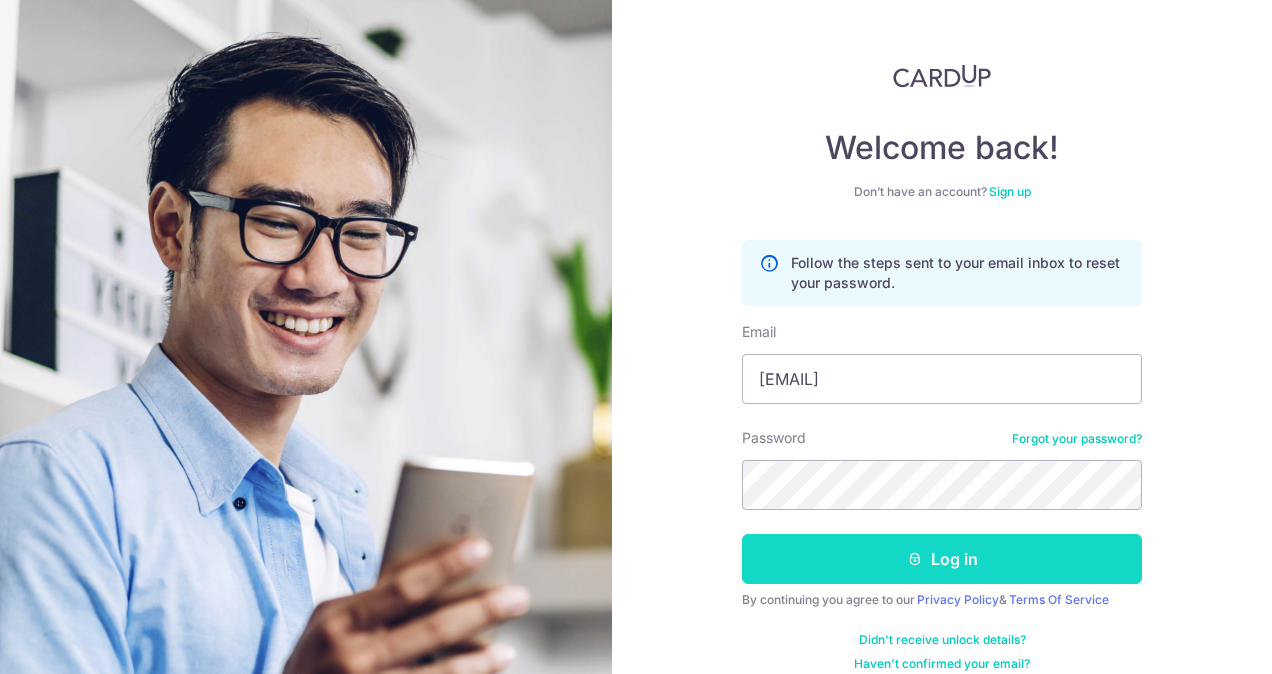 click on "Log in" at bounding box center [942, 559] 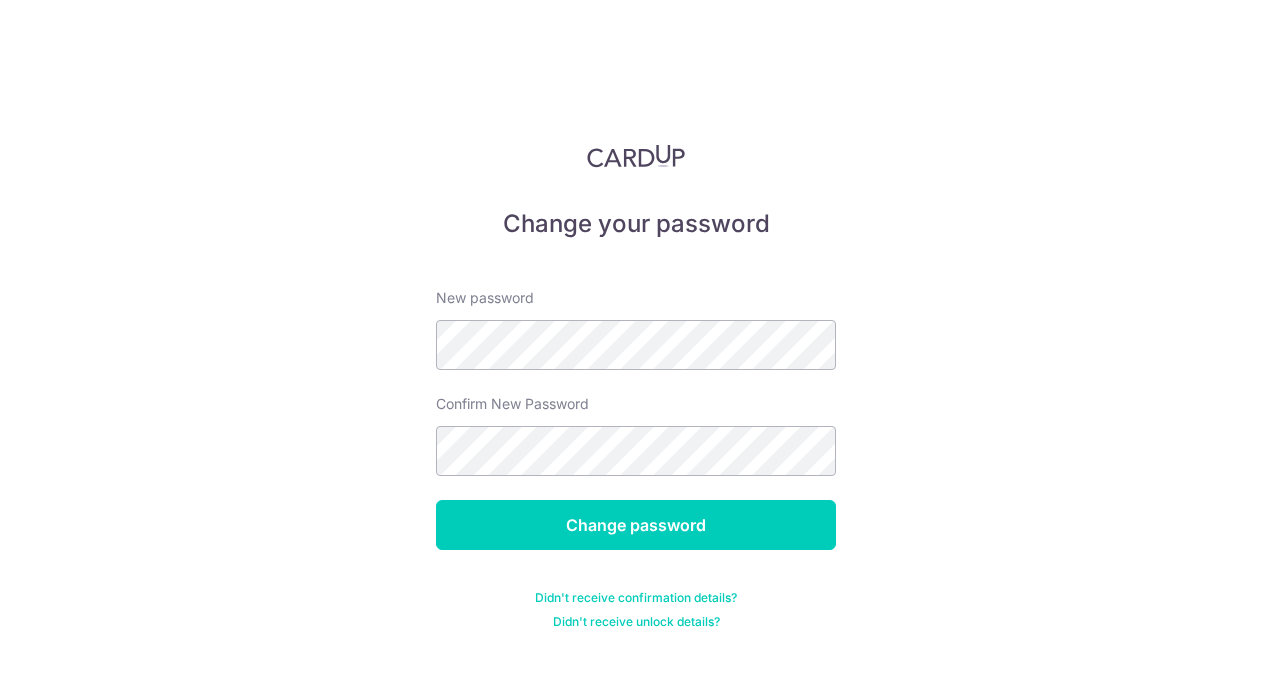 scroll, scrollTop: 0, scrollLeft: 0, axis: both 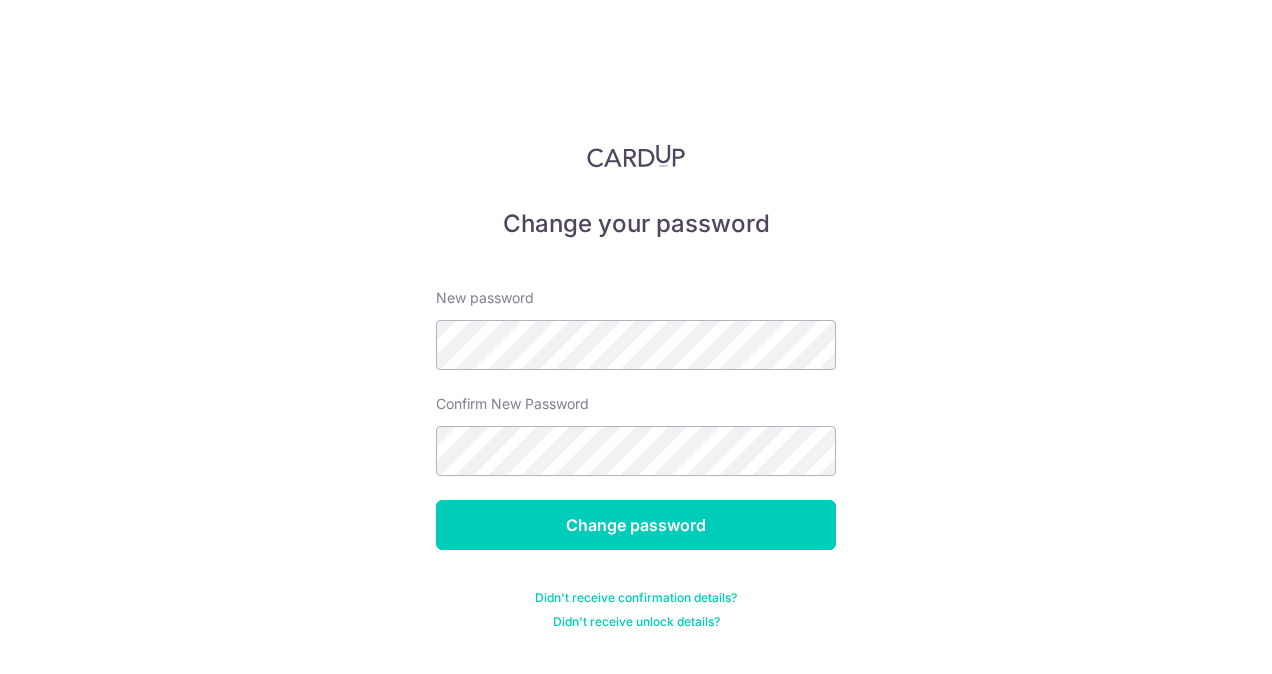 click on "New password
Confirm New Password
Change password
Didn't receive confirmation details?
Didn't receive unlock details?" at bounding box center [636, 447] 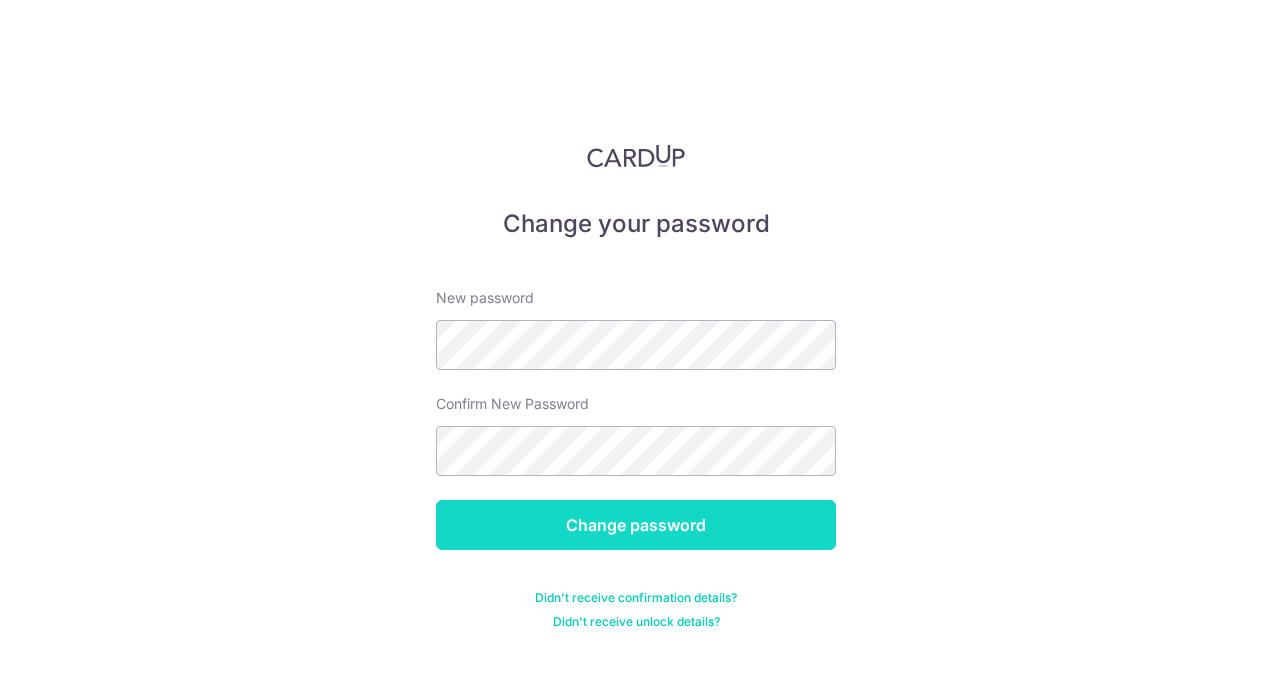click on "Change password" at bounding box center (636, 525) 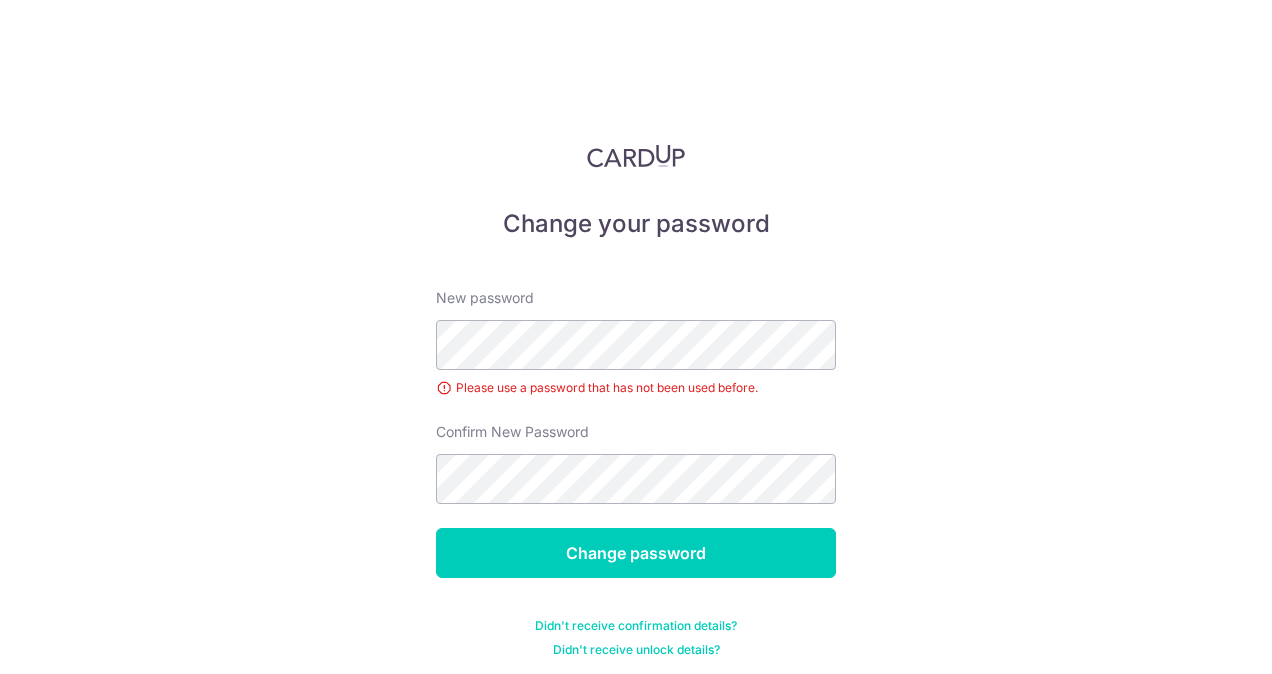scroll, scrollTop: 0, scrollLeft: 0, axis: both 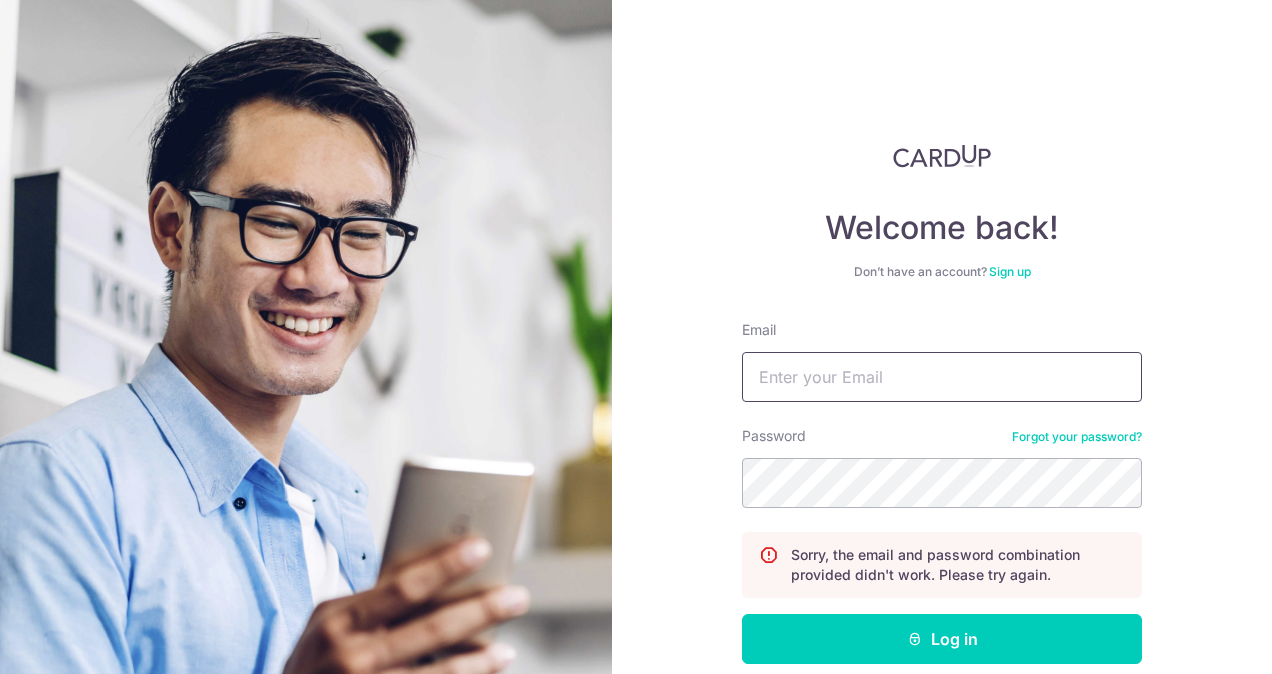 click on "Email" at bounding box center (942, 377) 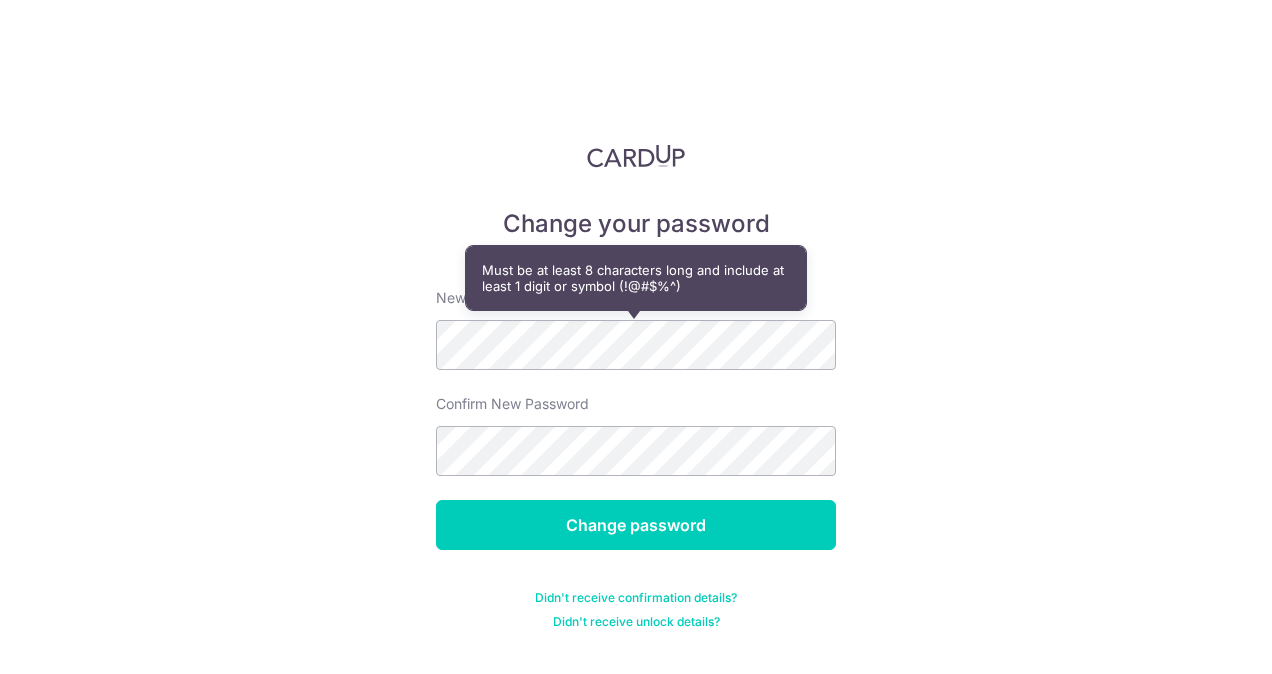 scroll, scrollTop: 0, scrollLeft: 0, axis: both 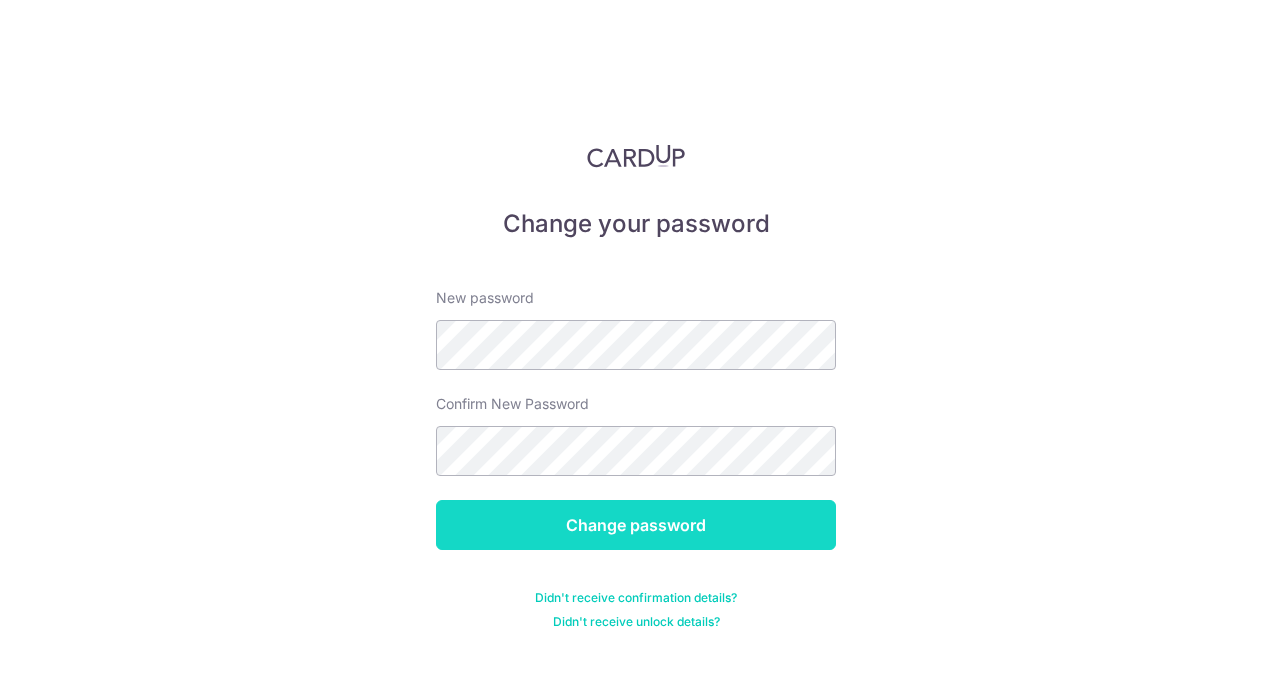 click on "Change password" at bounding box center [636, 525] 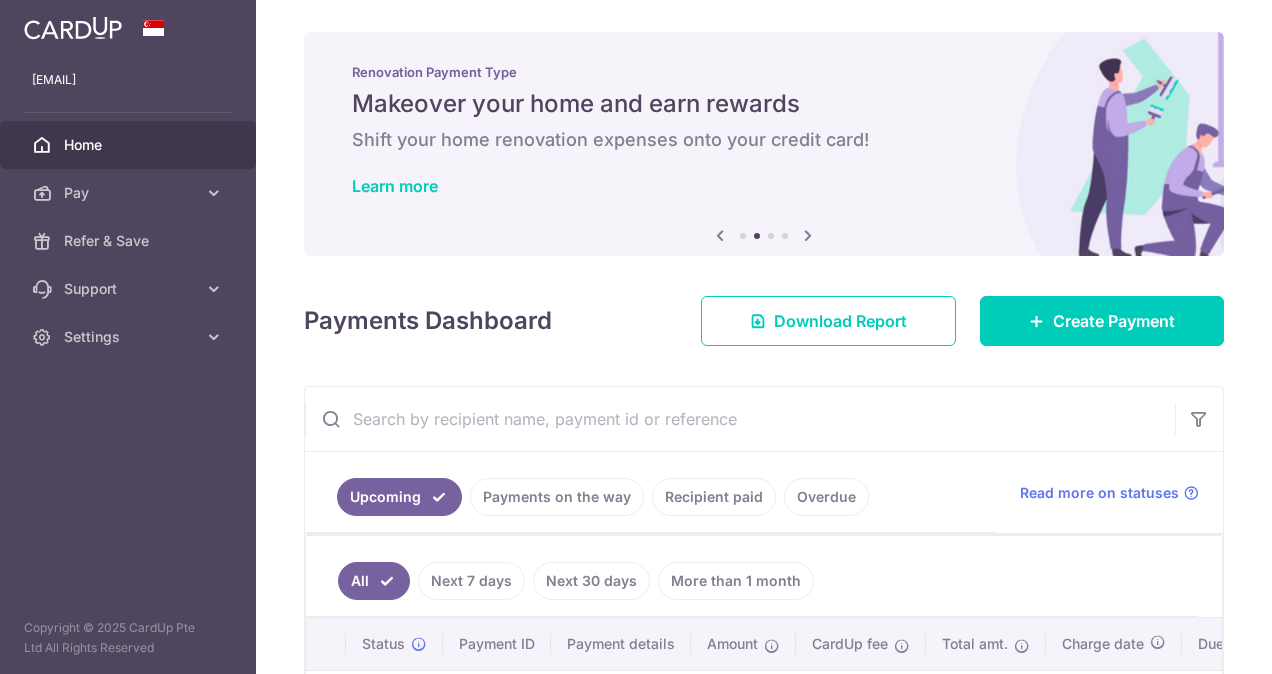 scroll, scrollTop: 0, scrollLeft: 0, axis: both 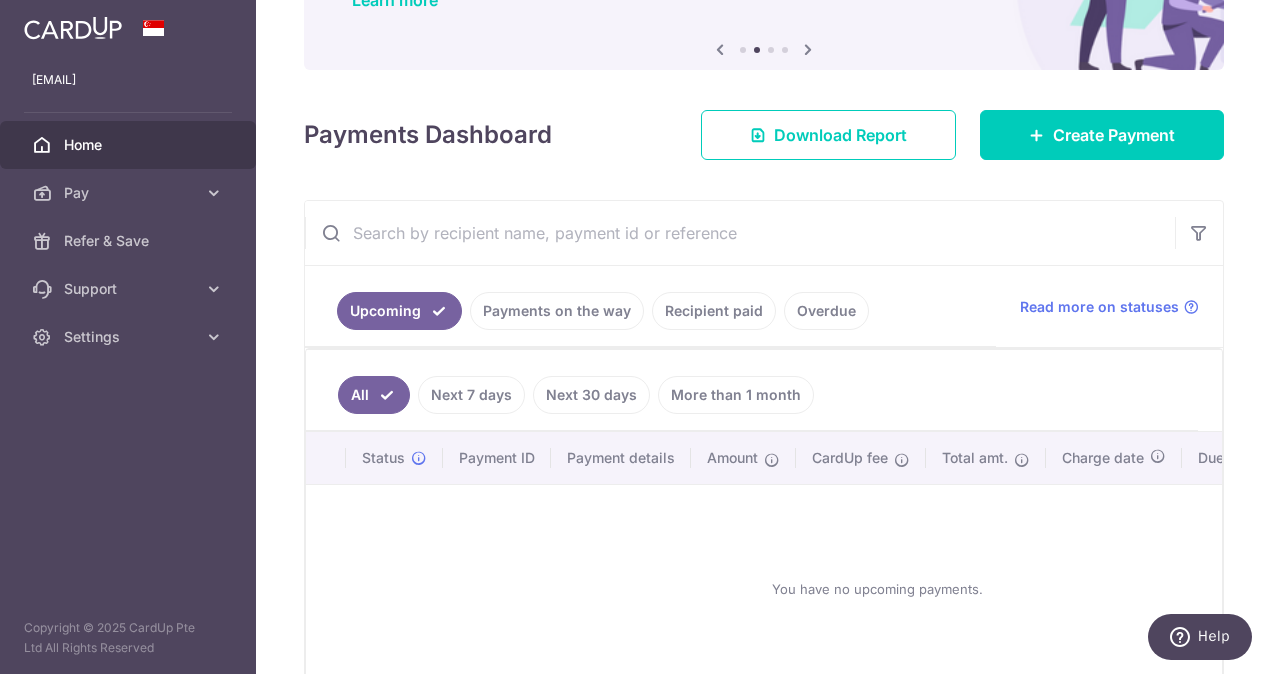 click on "More than 1 month" at bounding box center (736, 395) 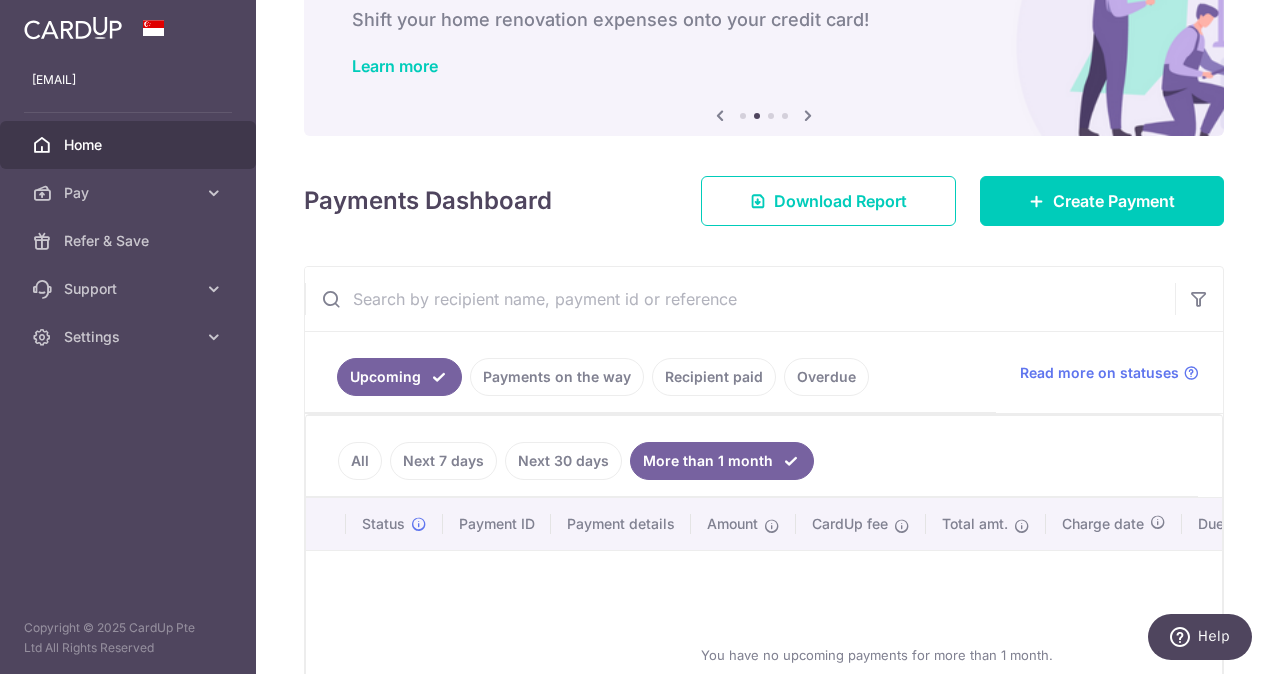 scroll, scrollTop: 186, scrollLeft: 0, axis: vertical 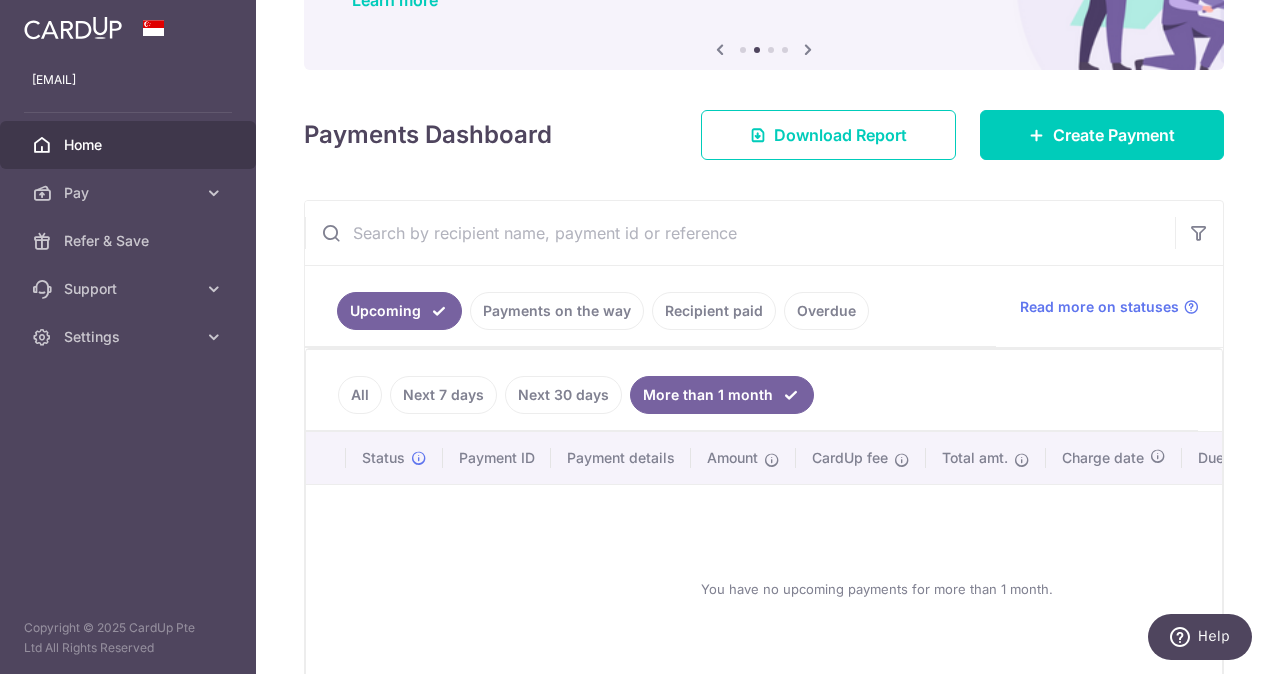 click on "Recipient paid" at bounding box center [714, 311] 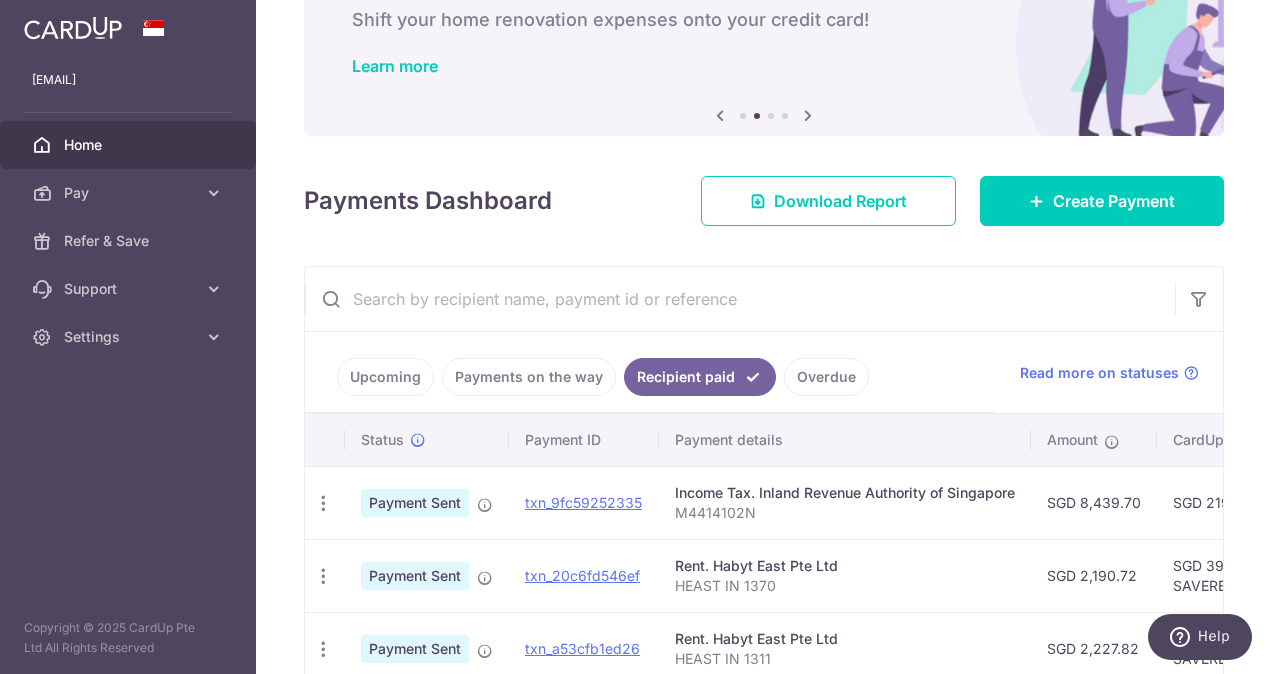 scroll, scrollTop: 186, scrollLeft: 0, axis: vertical 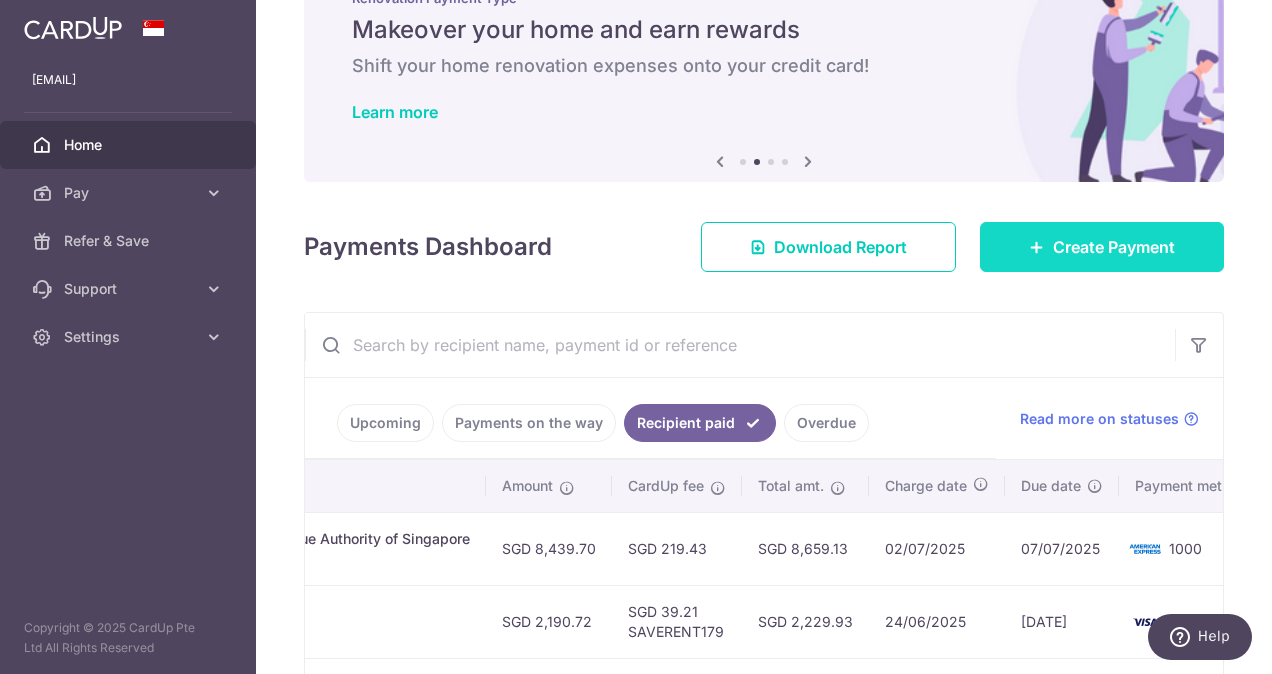 click on "Create Payment" at bounding box center (1102, 247) 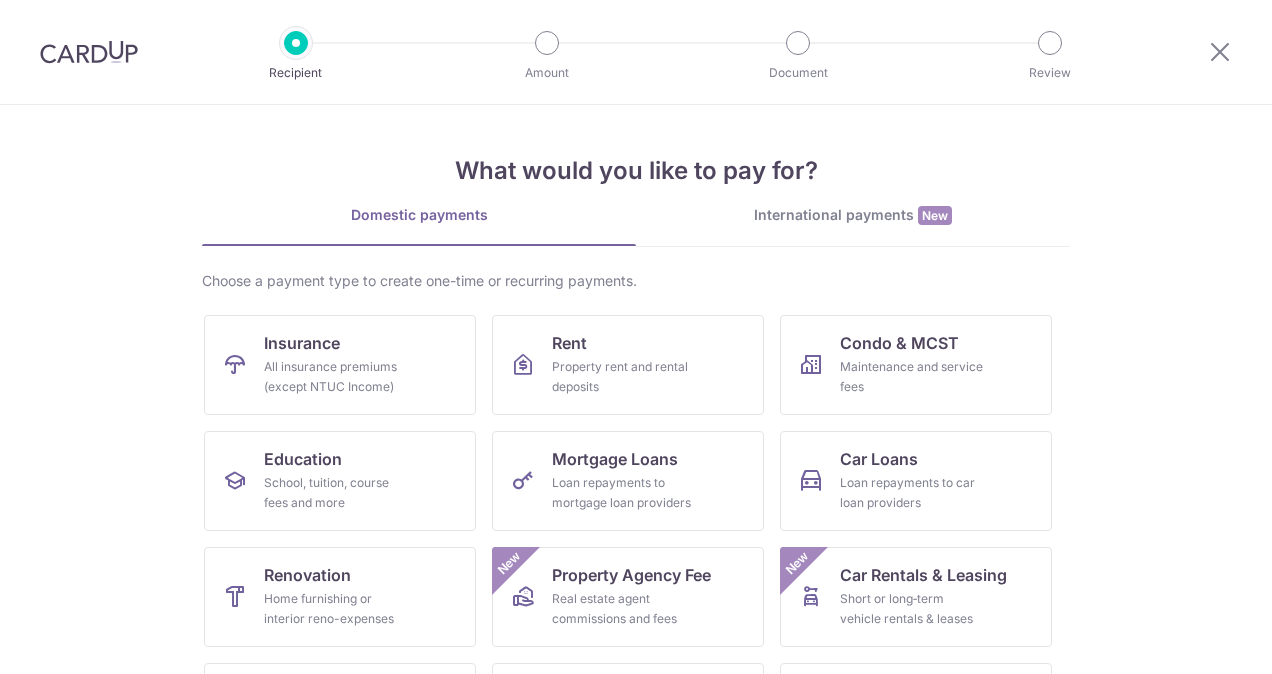 scroll, scrollTop: 0, scrollLeft: 0, axis: both 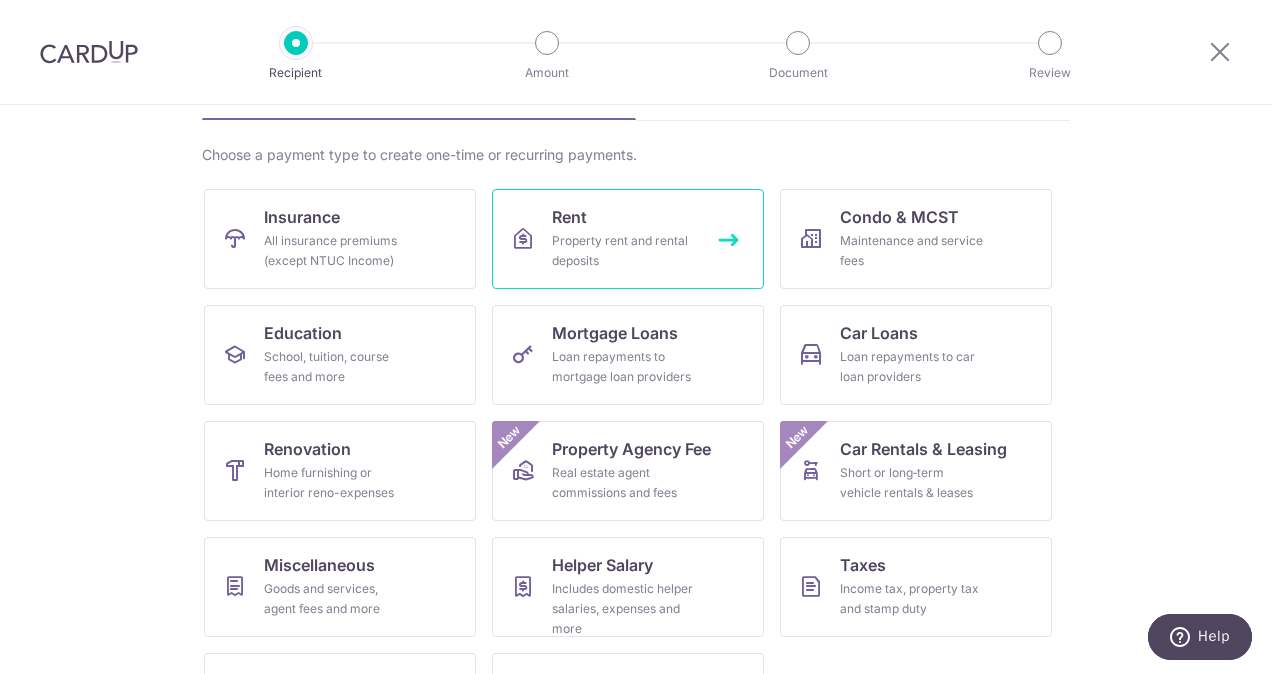 click on "Property rent and rental deposits" at bounding box center (624, 251) 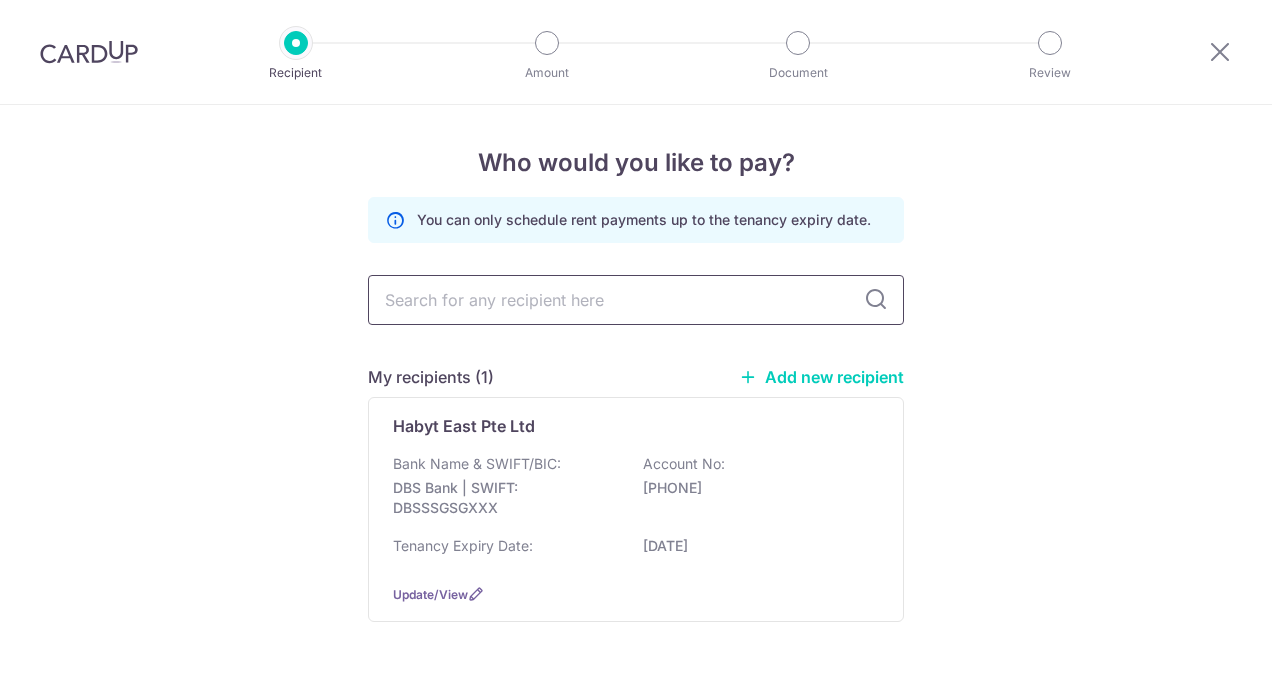 scroll, scrollTop: 0, scrollLeft: 0, axis: both 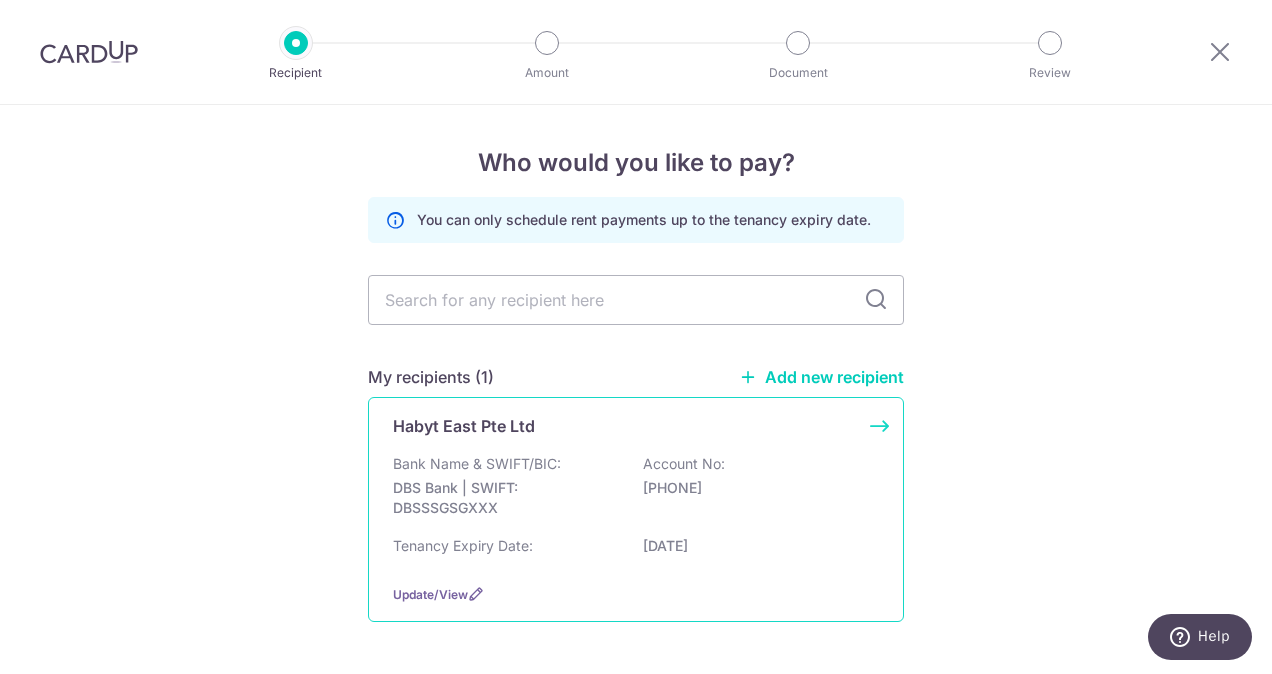 click on "DBS Bank | SWIFT: DBSSSGSGXXX" at bounding box center [505, 498] 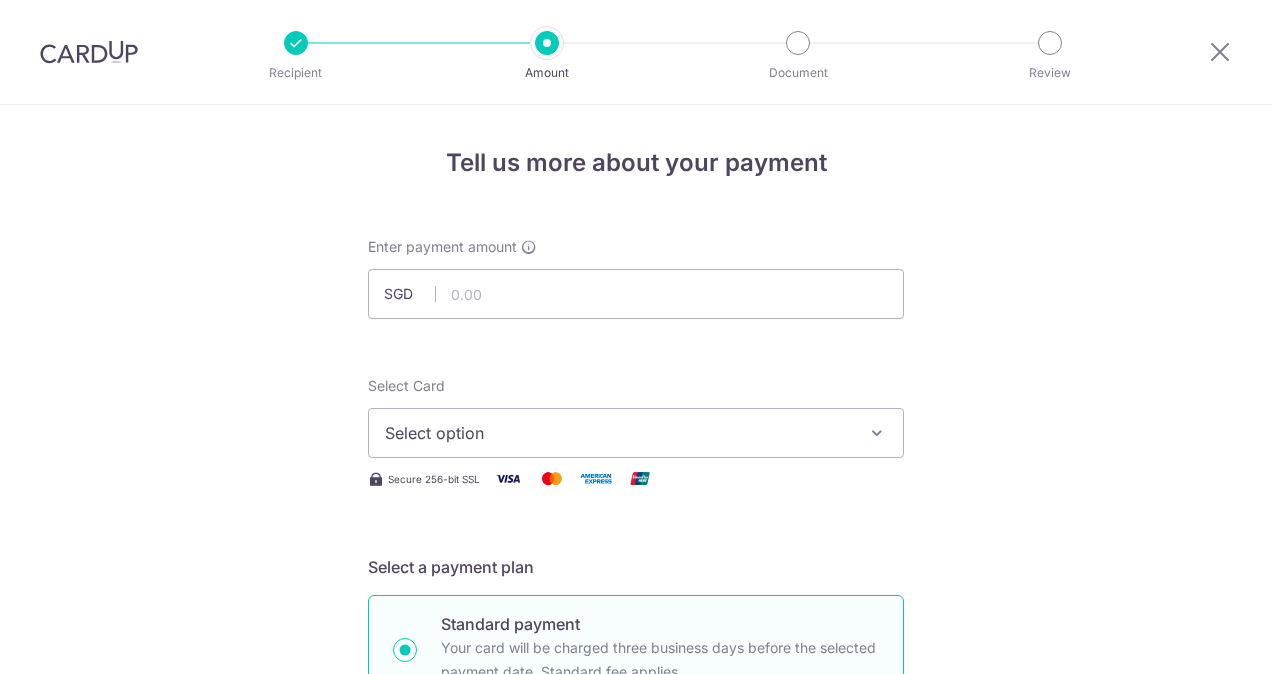 scroll, scrollTop: 0, scrollLeft: 0, axis: both 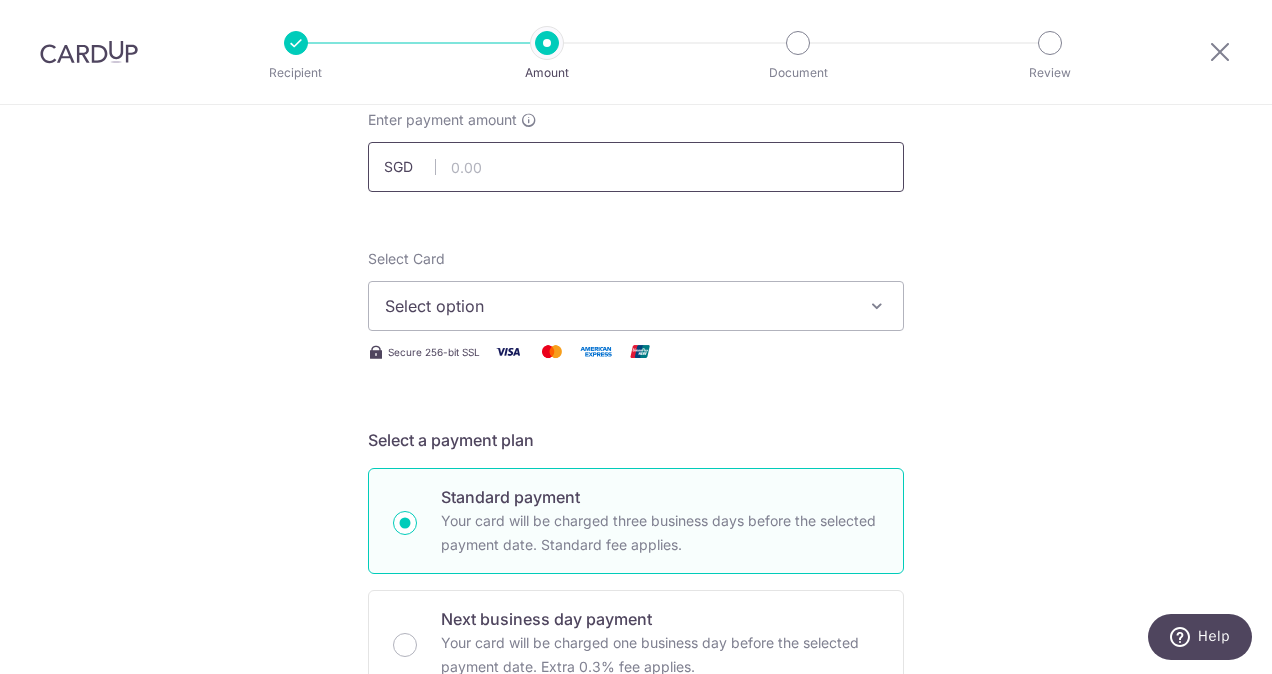 click at bounding box center (636, 167) 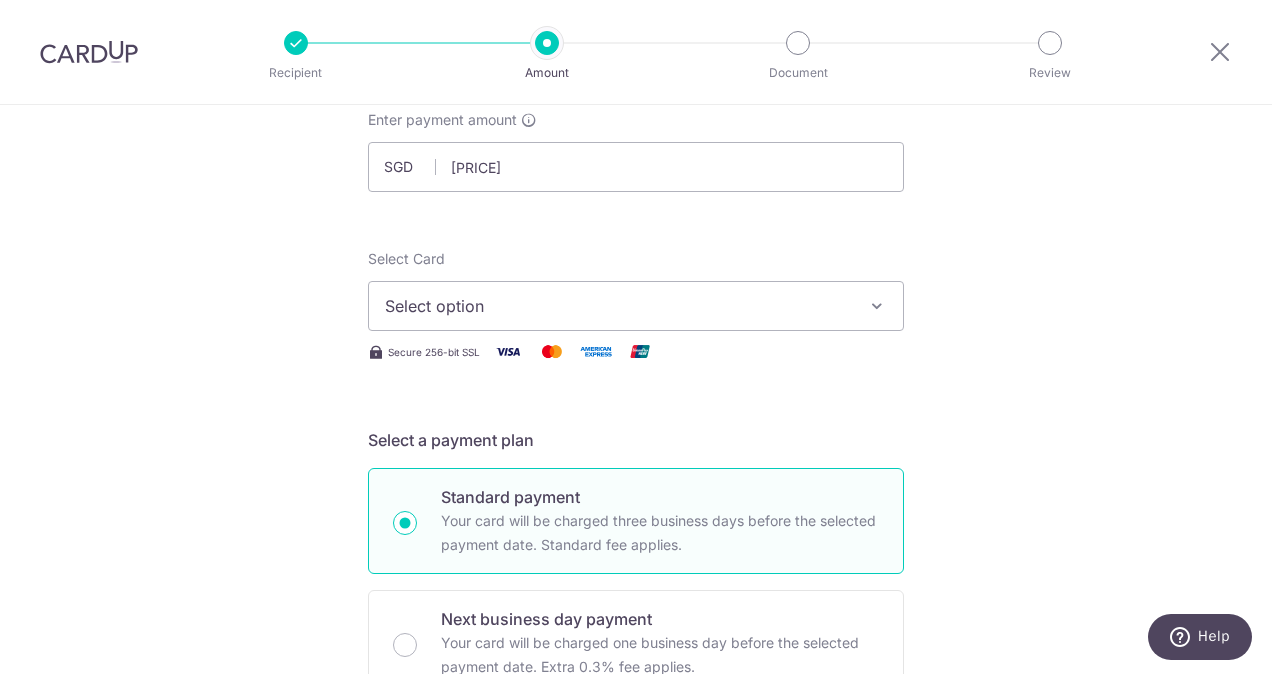 type on "2,198.41" 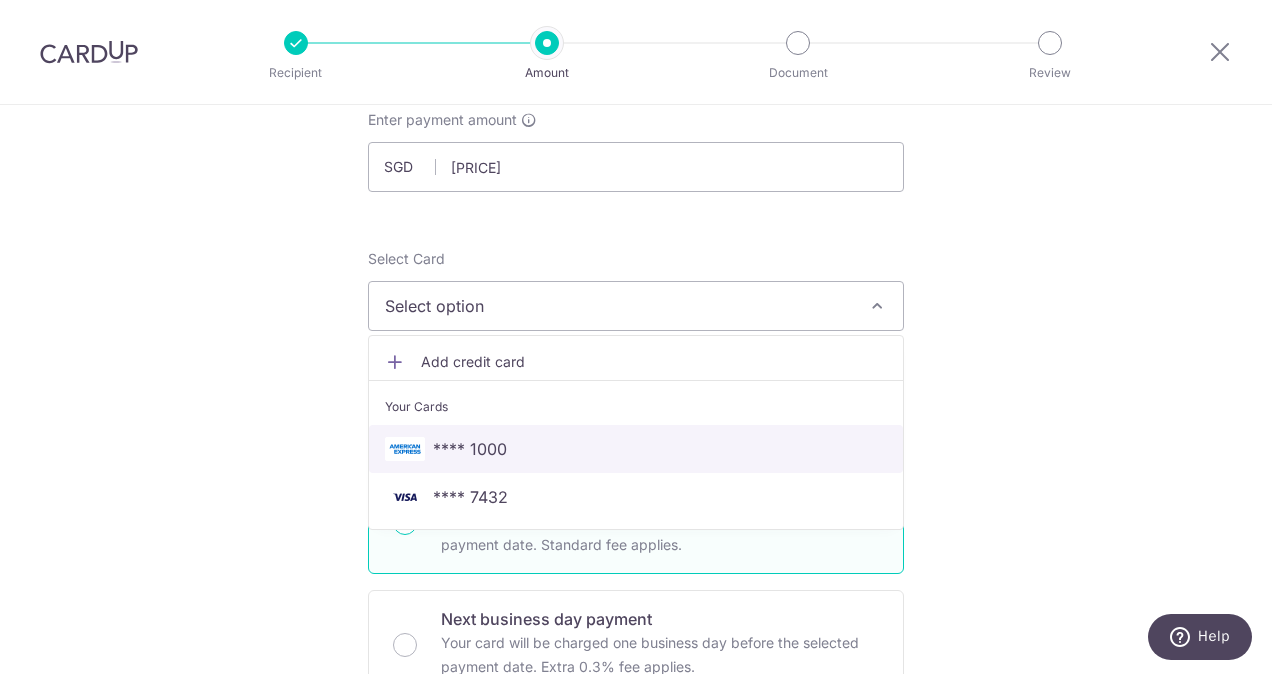 click on "**** 1000" at bounding box center (636, 449) 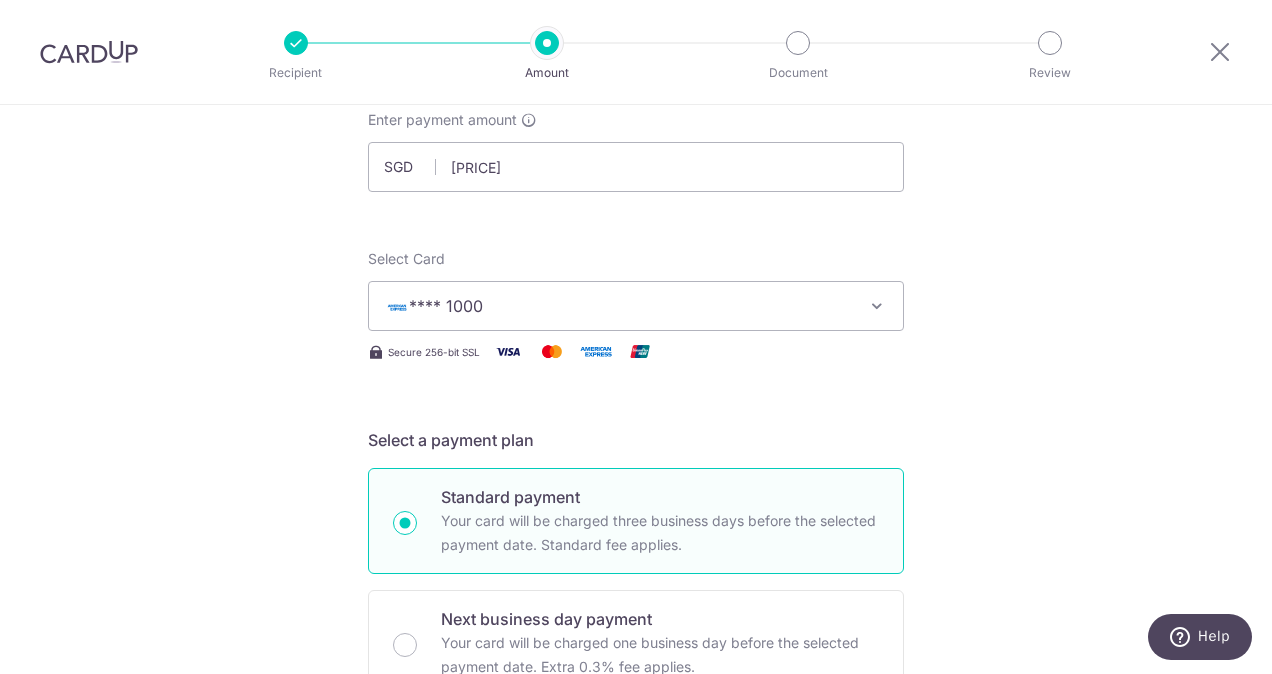 click on "Tell us more about your payment
Enter payment amount
SGD
2,198.41
2198.41
Select Card
**** 1000
Add credit card
Your Cards
**** 1000
**** 7432
Secure 256-bit SSL
Text
New card details
Card
Secure 256-bit SSL" at bounding box center (636, 882) 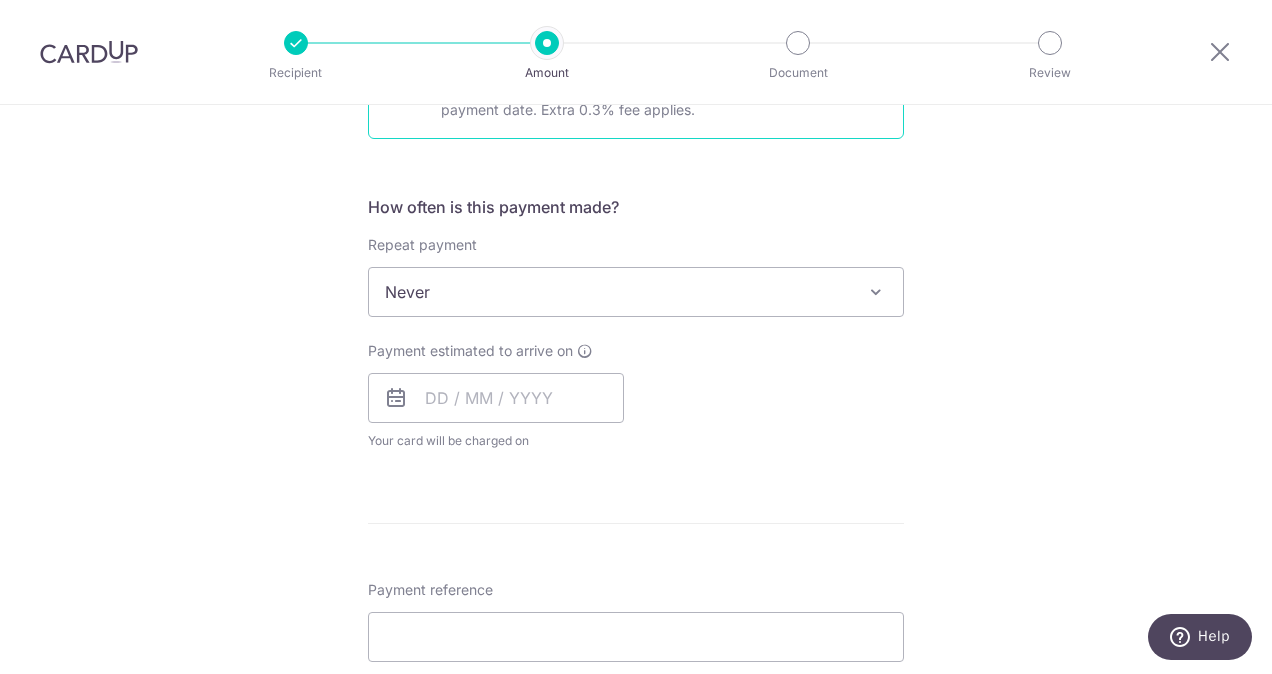 scroll, scrollTop: 689, scrollLeft: 0, axis: vertical 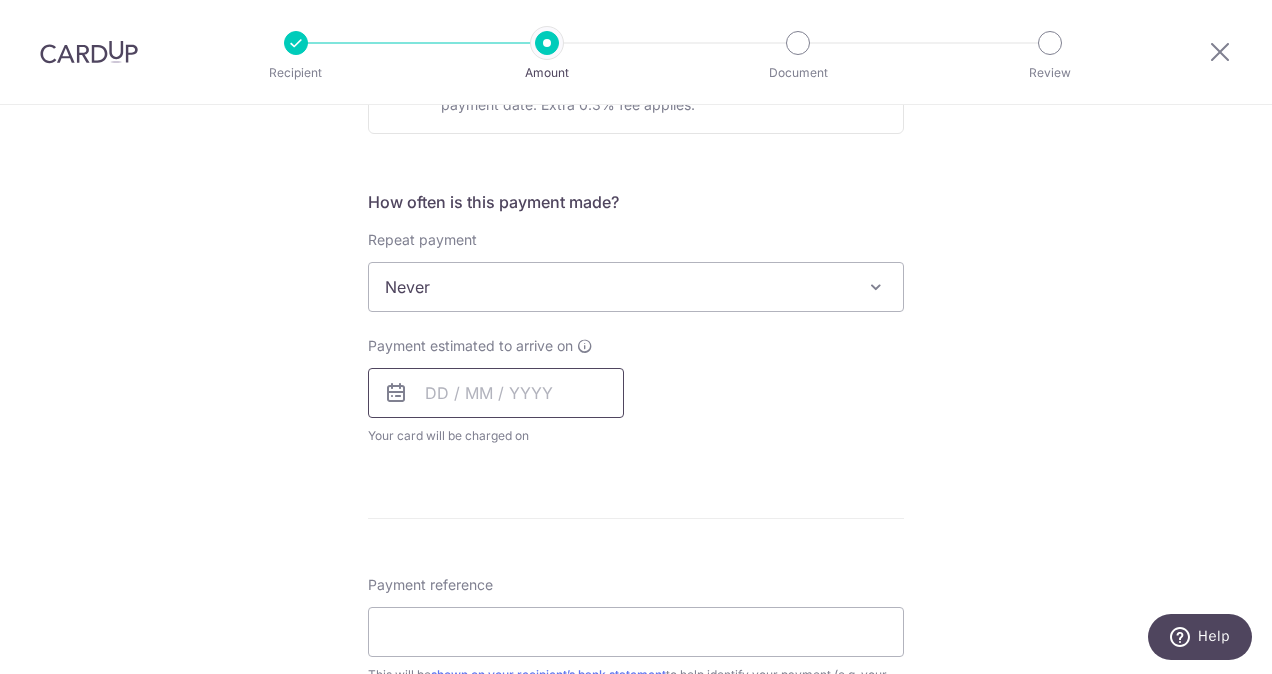 click at bounding box center (496, 393) 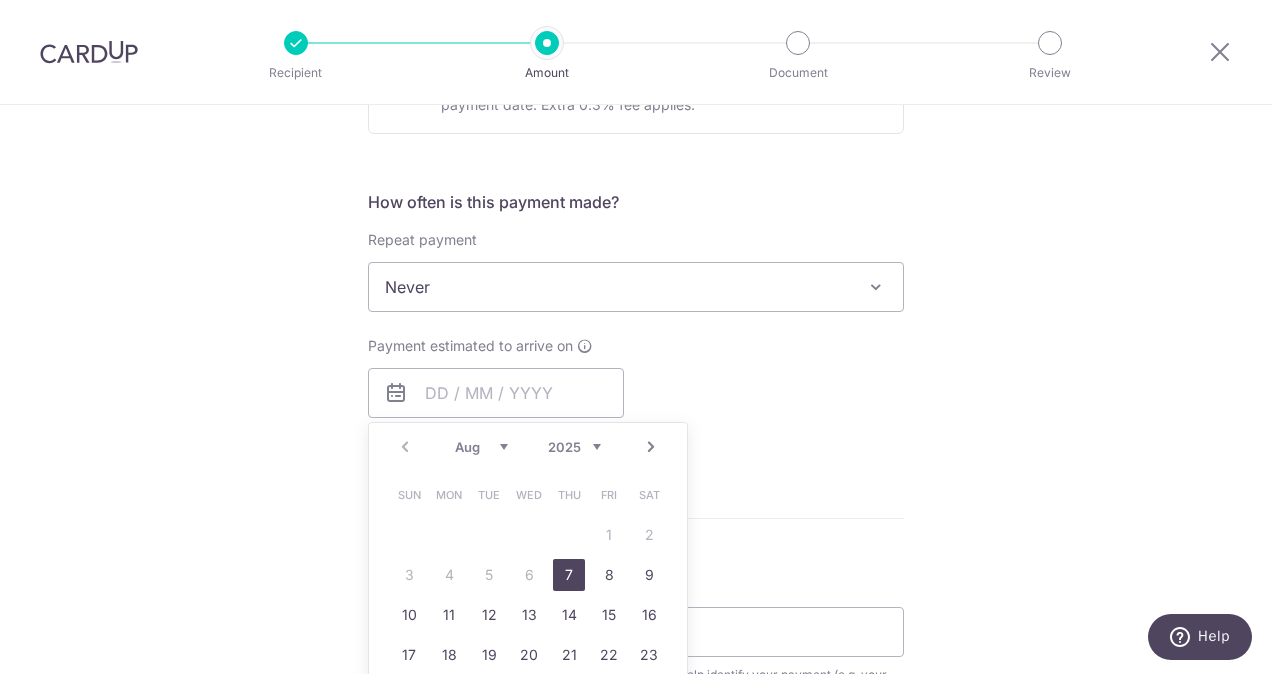 click on "7" at bounding box center [569, 575] 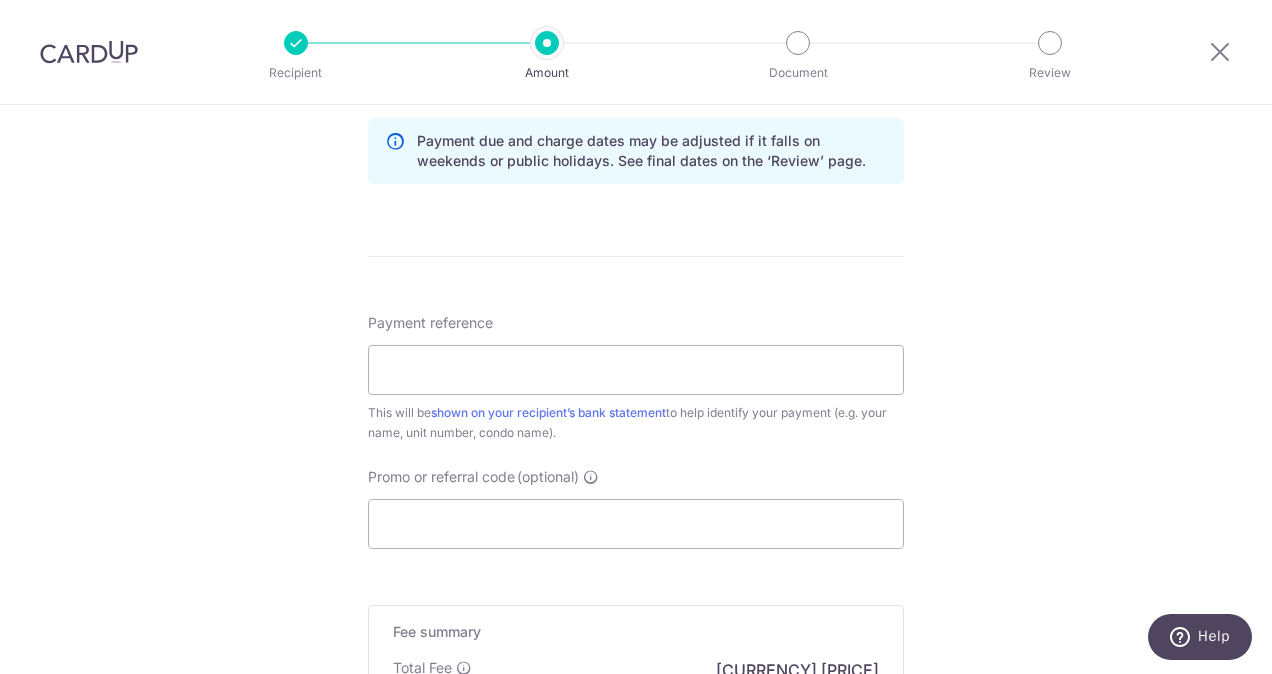 scroll, scrollTop: 1037, scrollLeft: 0, axis: vertical 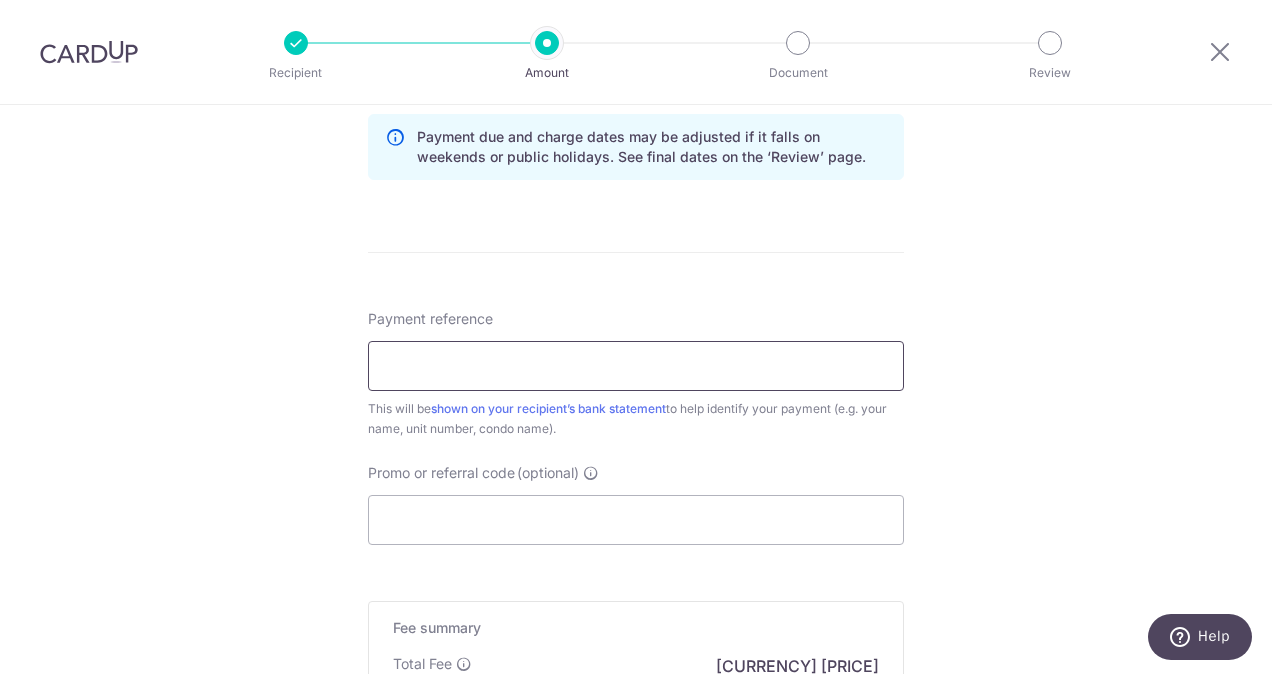 click on "Payment reference" at bounding box center (636, 366) 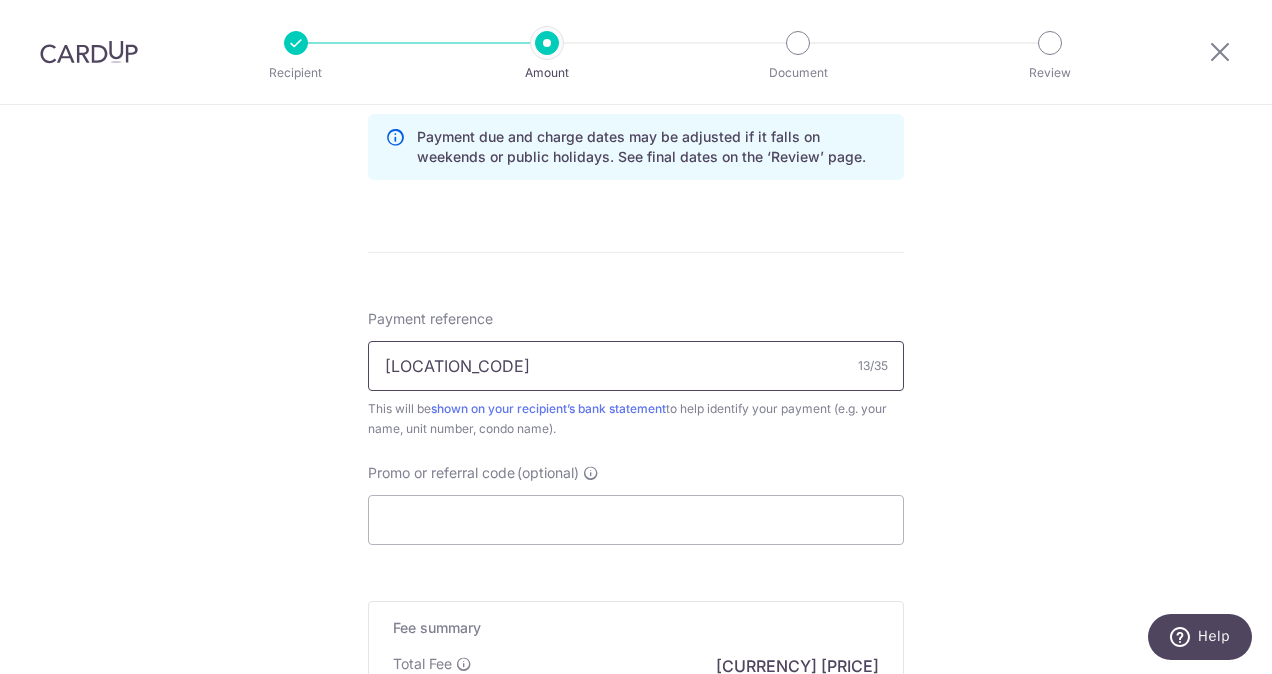 click on "HEAST_IN_1427" at bounding box center [636, 366] 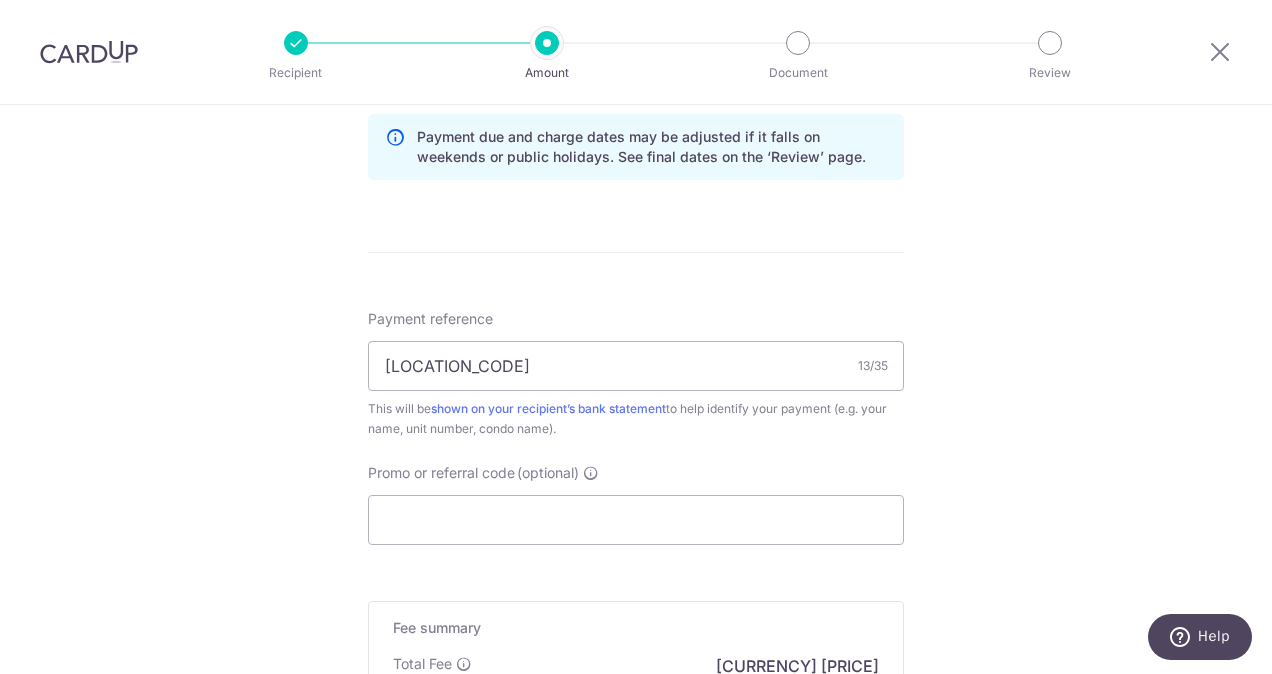 click on "Enter payment amount
SGD
2,198.41
2198.41
Select Card
**** 1000
Add credit card
Your Cards
**** 1000
**** 7432
Secure 256-bit SSL
Text
New card details
Card
Secure 256-bit SSL" at bounding box center (636, 32) 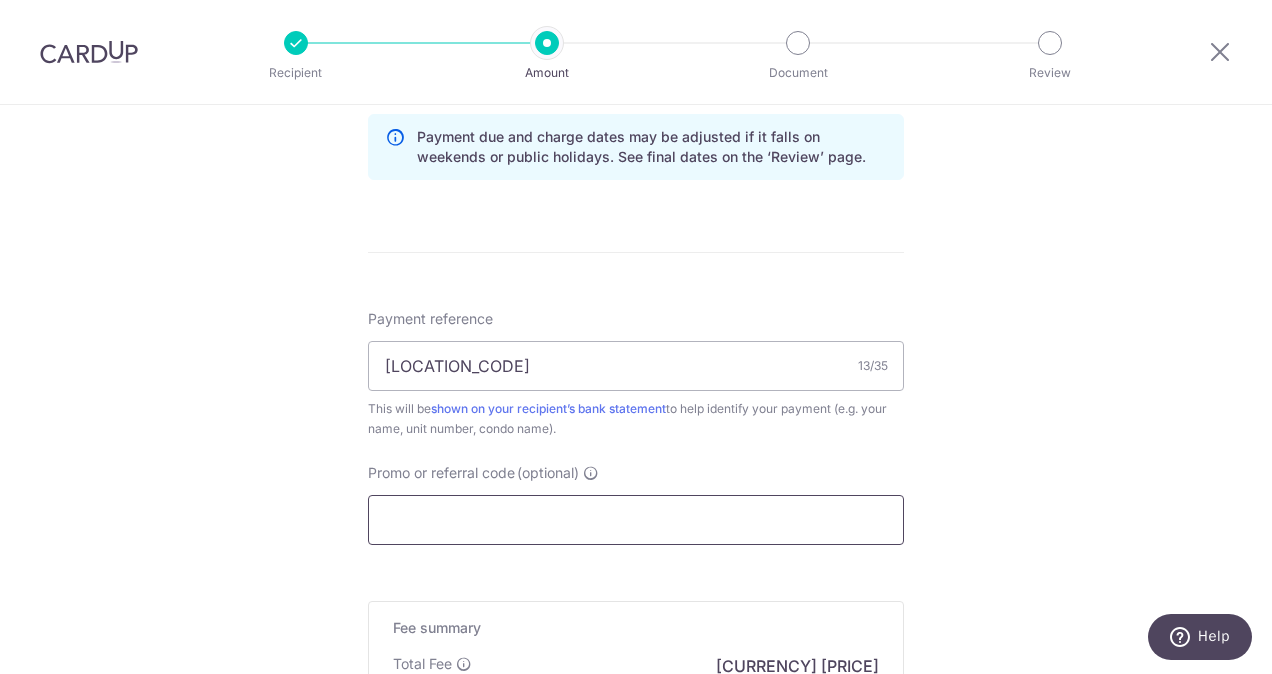 click on "Promo or referral code
(optional)" at bounding box center (636, 520) 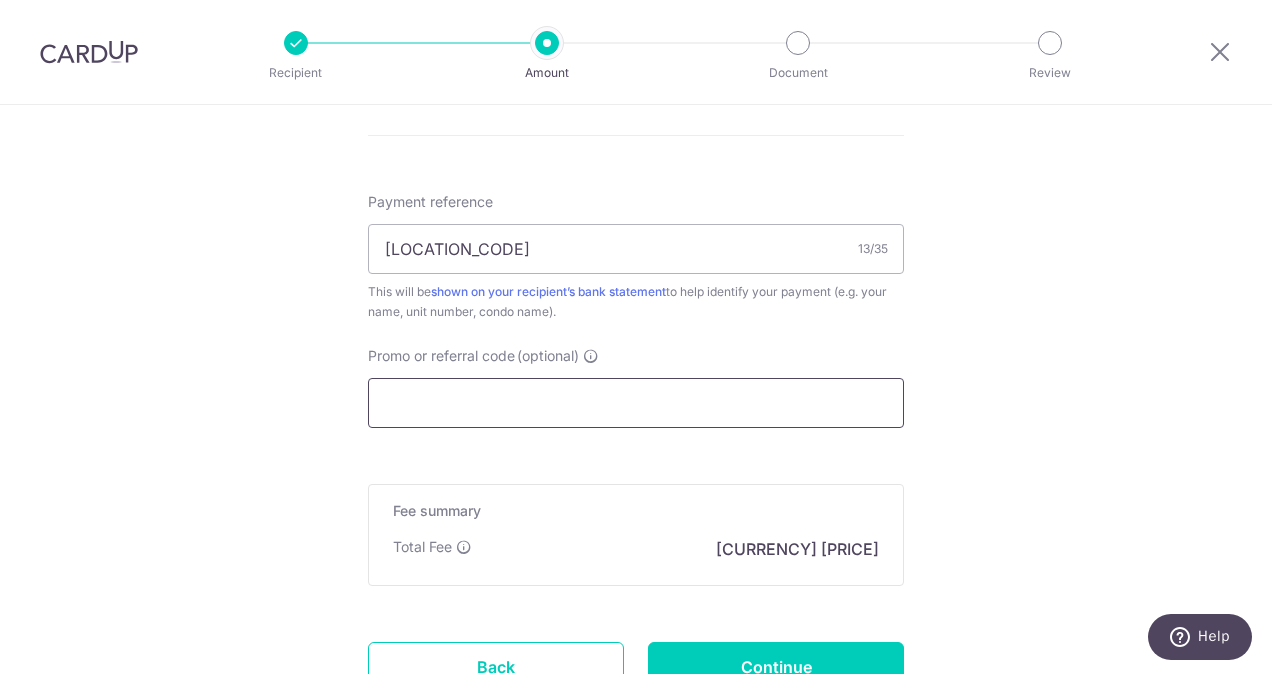 scroll, scrollTop: 1317, scrollLeft: 0, axis: vertical 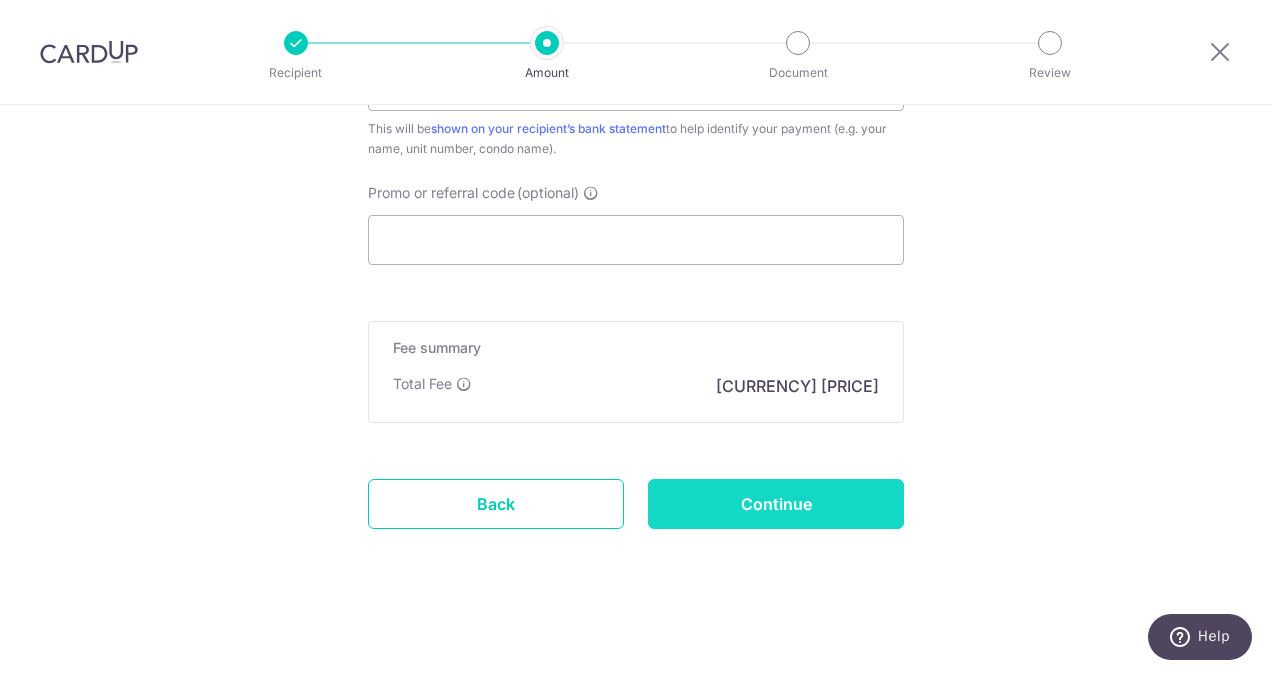 click on "Continue" at bounding box center [776, 504] 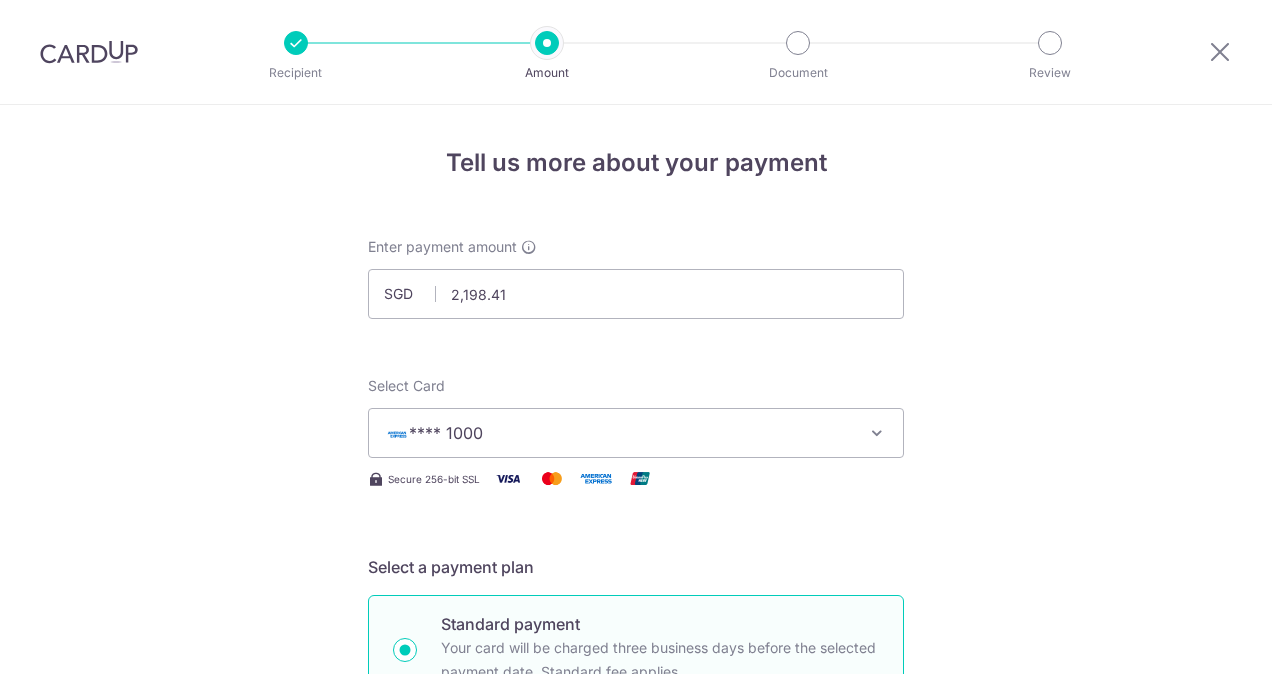 scroll, scrollTop: 0, scrollLeft: 0, axis: both 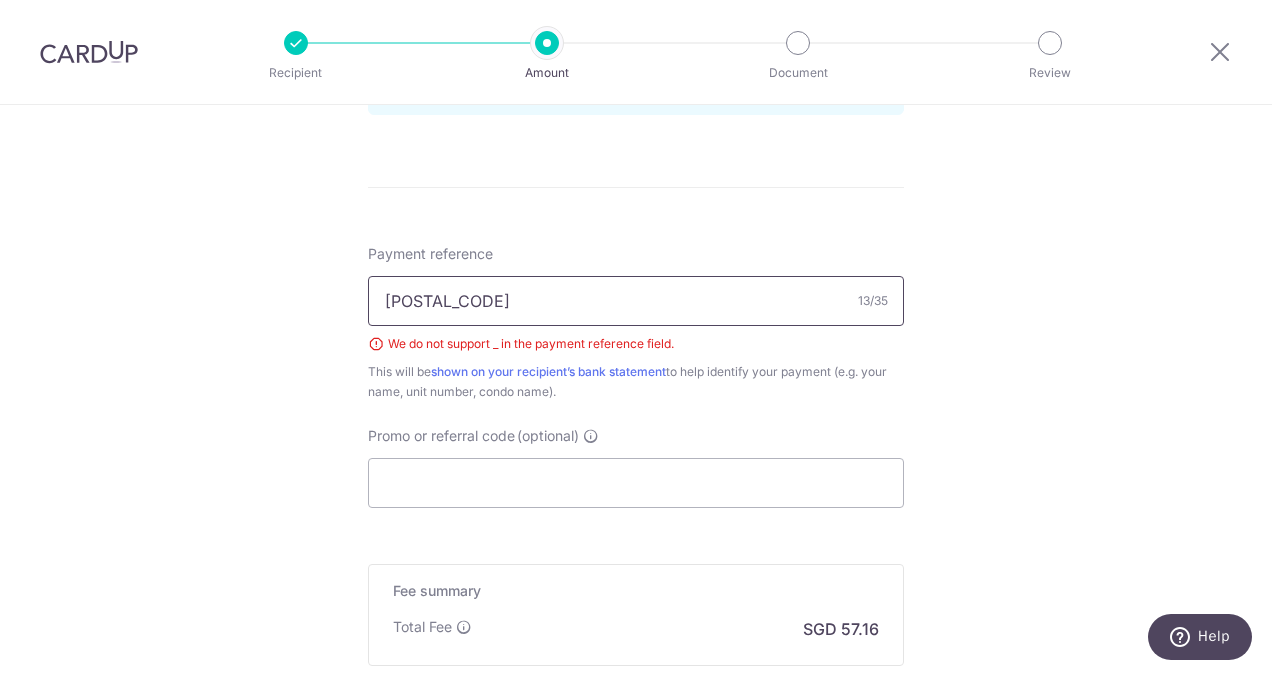 click on "HEAST_IN_1427" at bounding box center (636, 301) 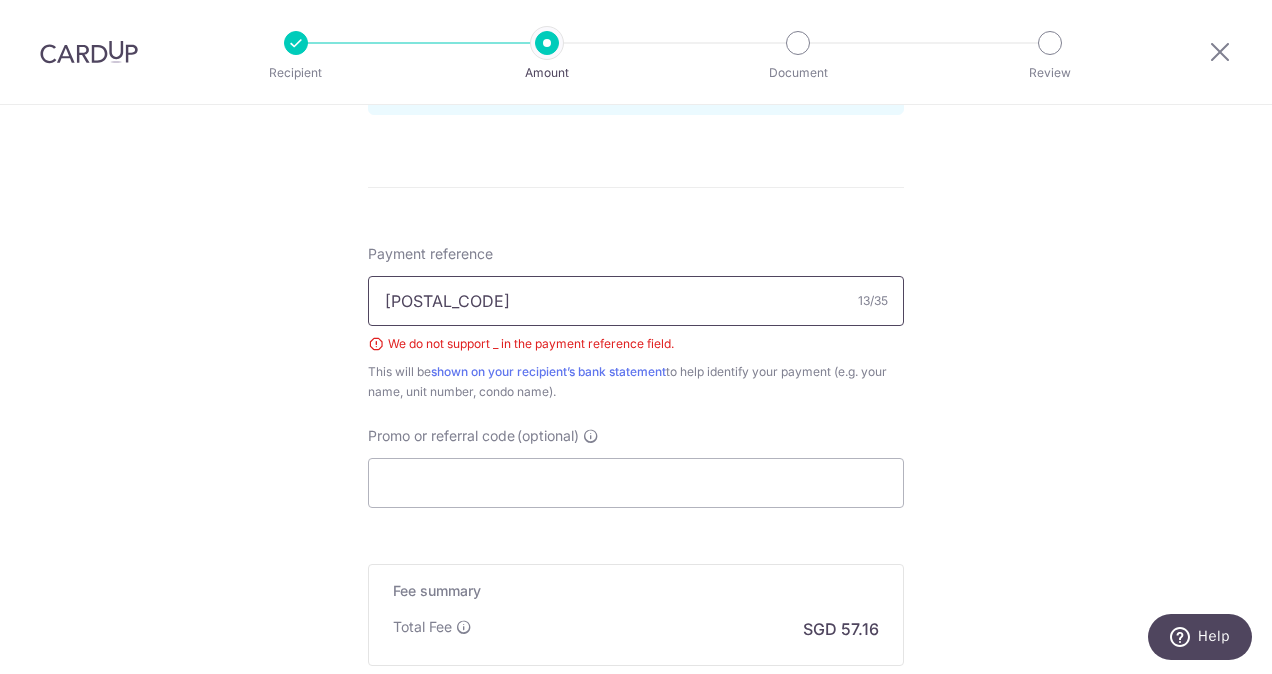 scroll, scrollTop: 1345, scrollLeft: 0, axis: vertical 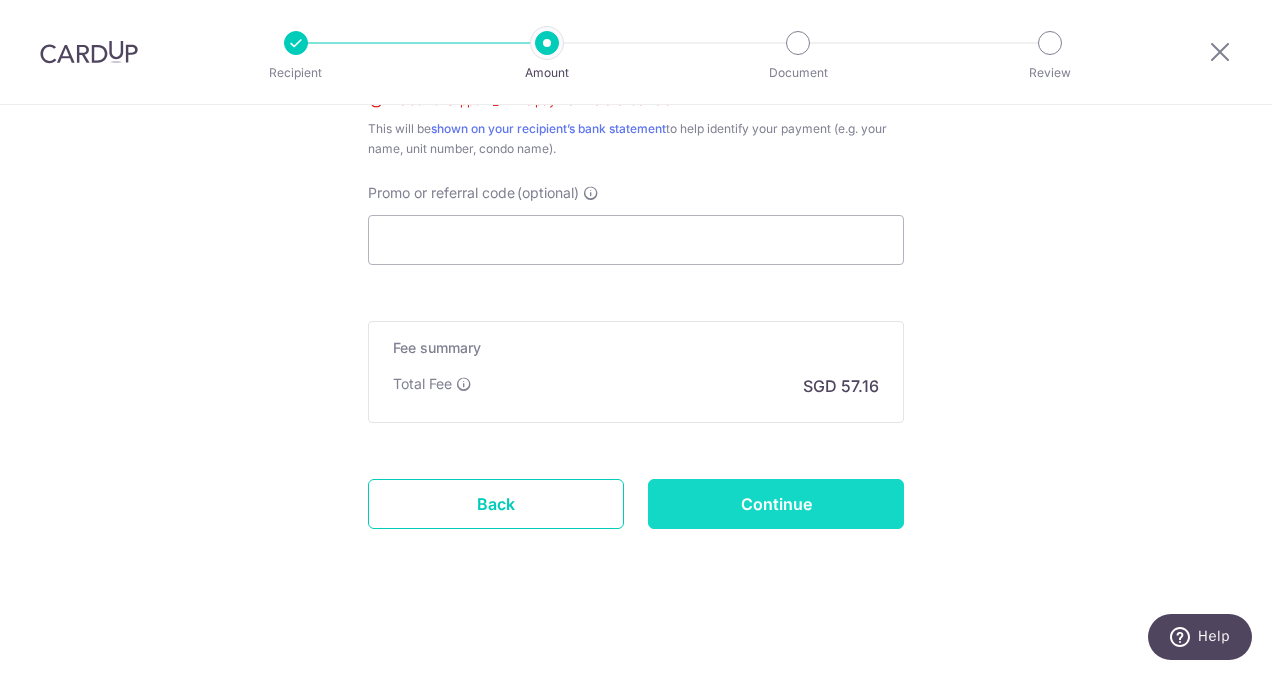 type on "HEAST IN 1427" 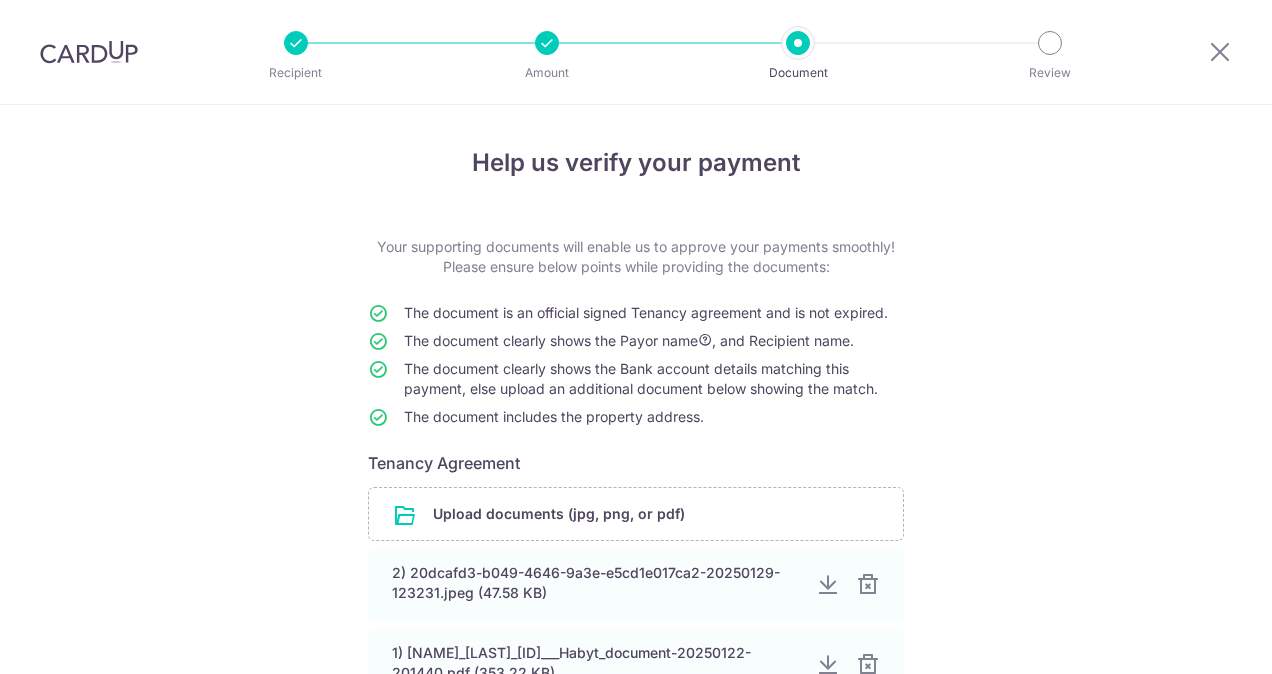 scroll, scrollTop: 0, scrollLeft: 0, axis: both 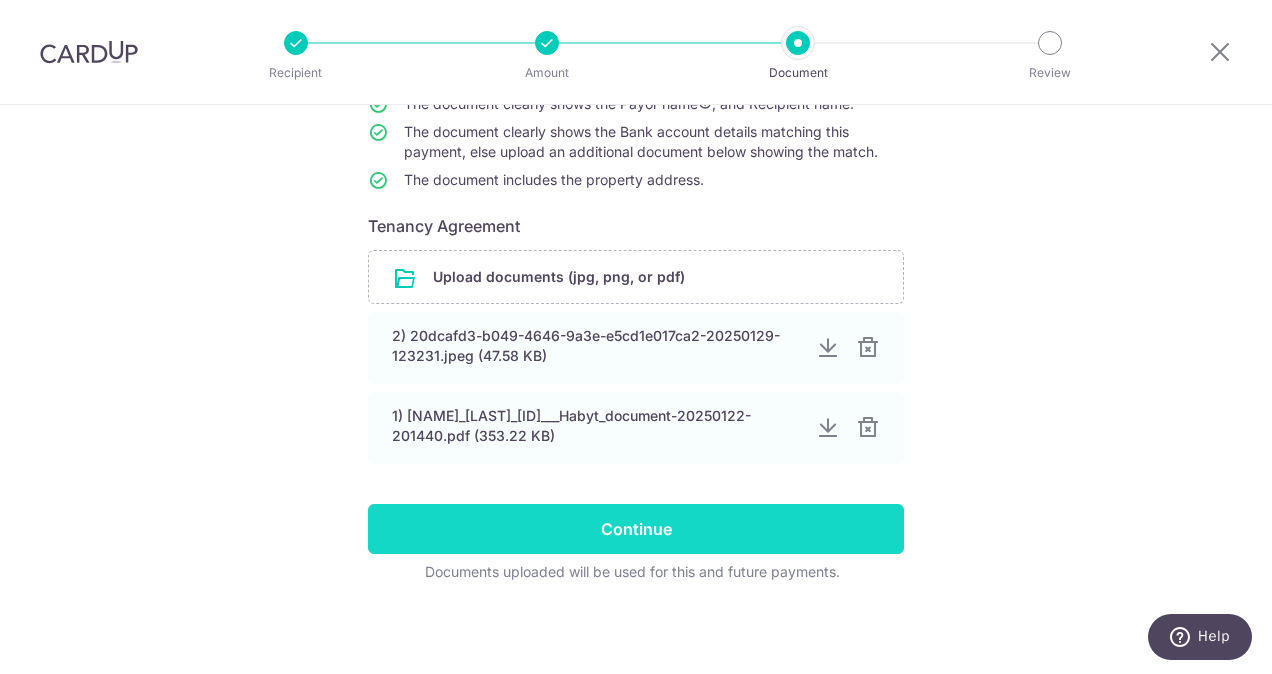 click on "Continue" at bounding box center [636, 529] 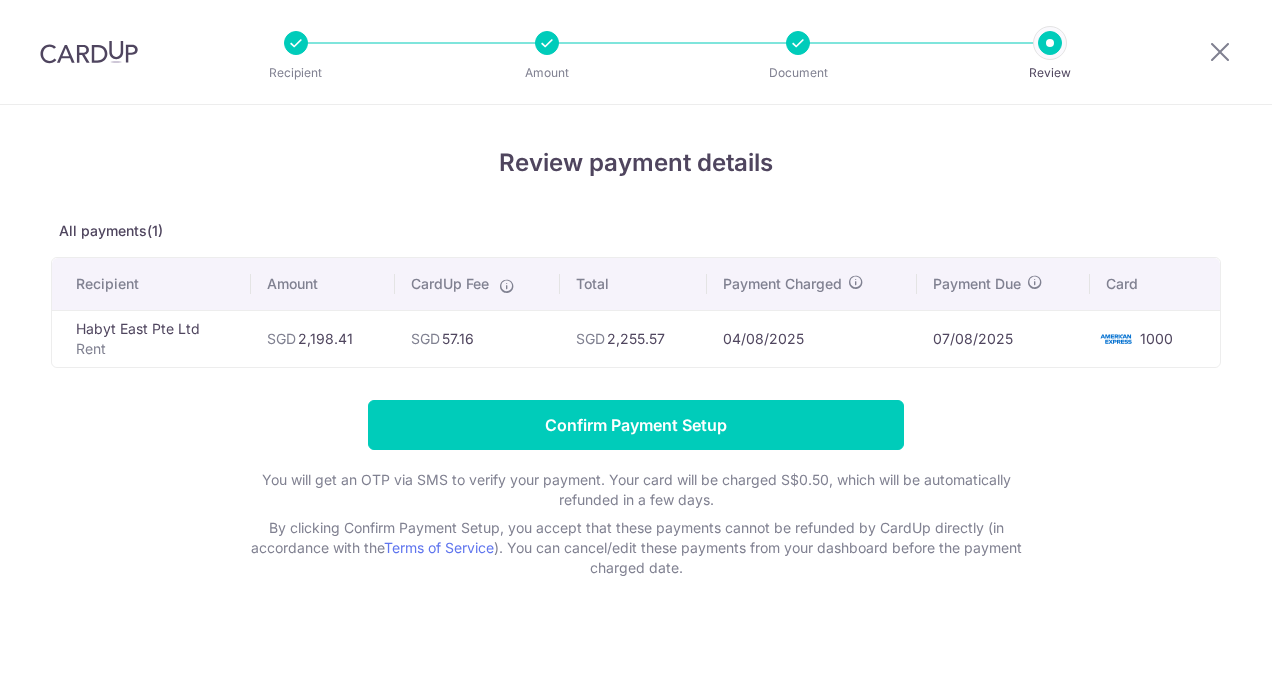 scroll, scrollTop: 0, scrollLeft: 0, axis: both 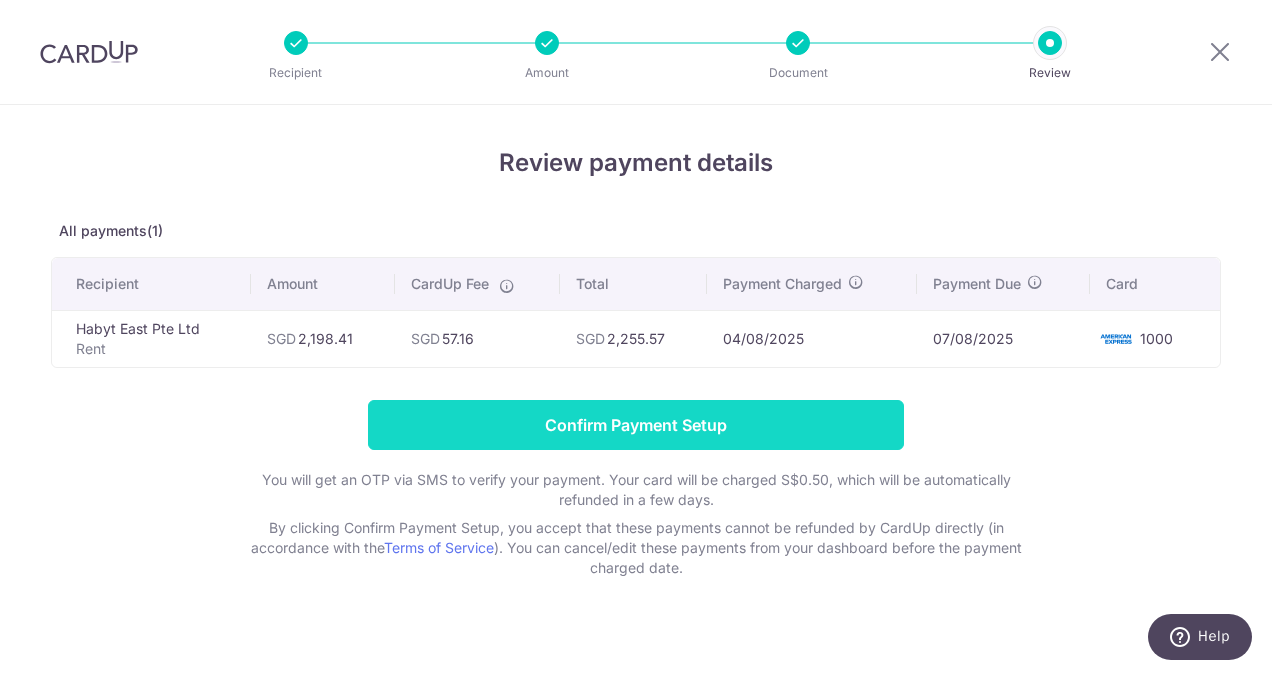 click on "Confirm Payment Setup" at bounding box center [636, 425] 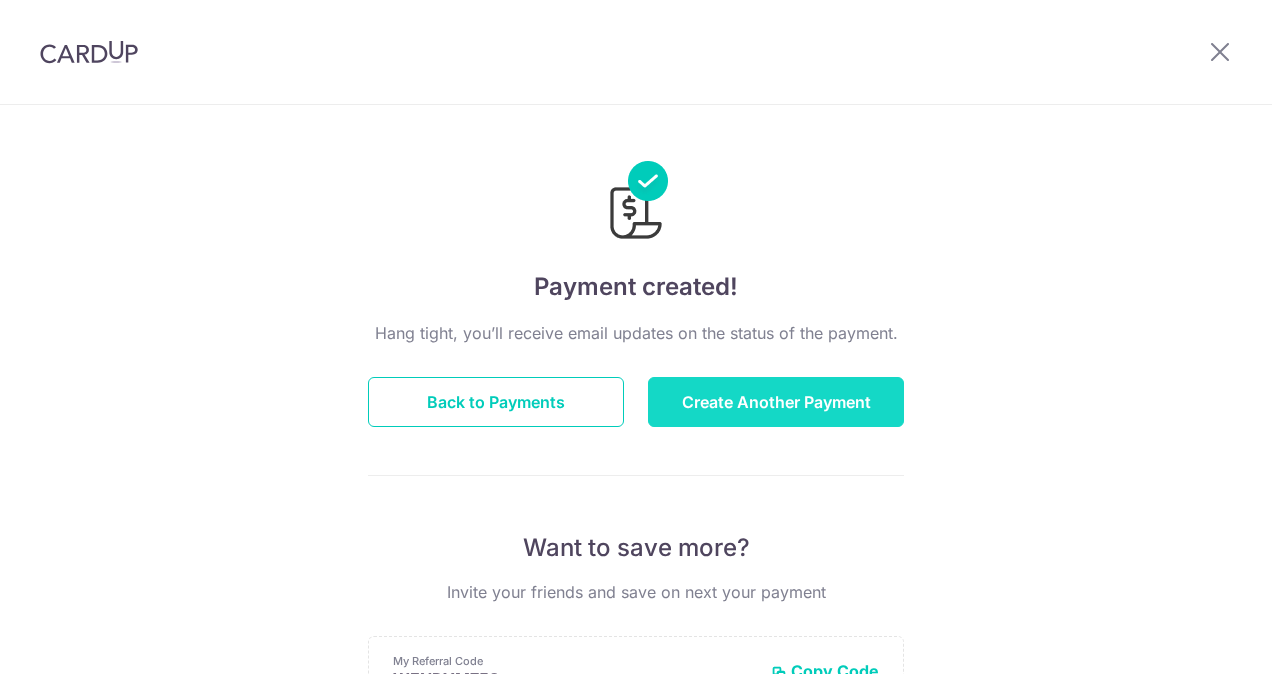 scroll, scrollTop: 0, scrollLeft: 0, axis: both 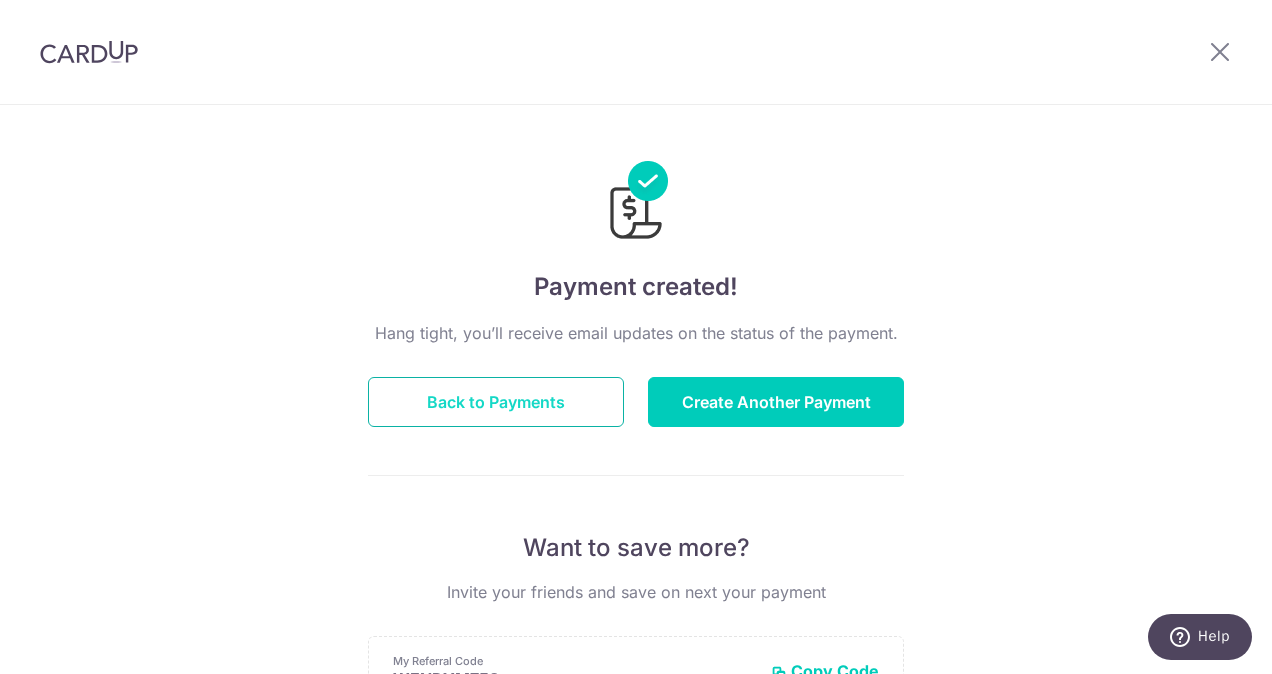 click on "Back to Payments" at bounding box center (496, 402) 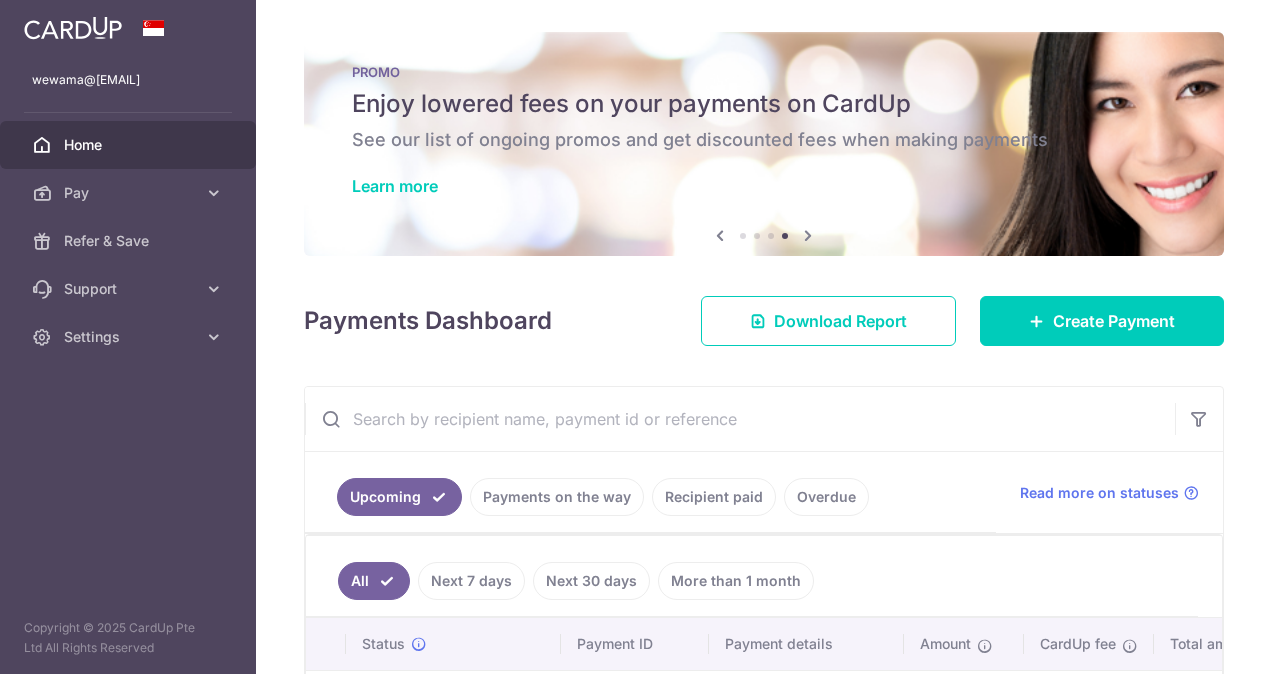 scroll, scrollTop: 0, scrollLeft: 0, axis: both 